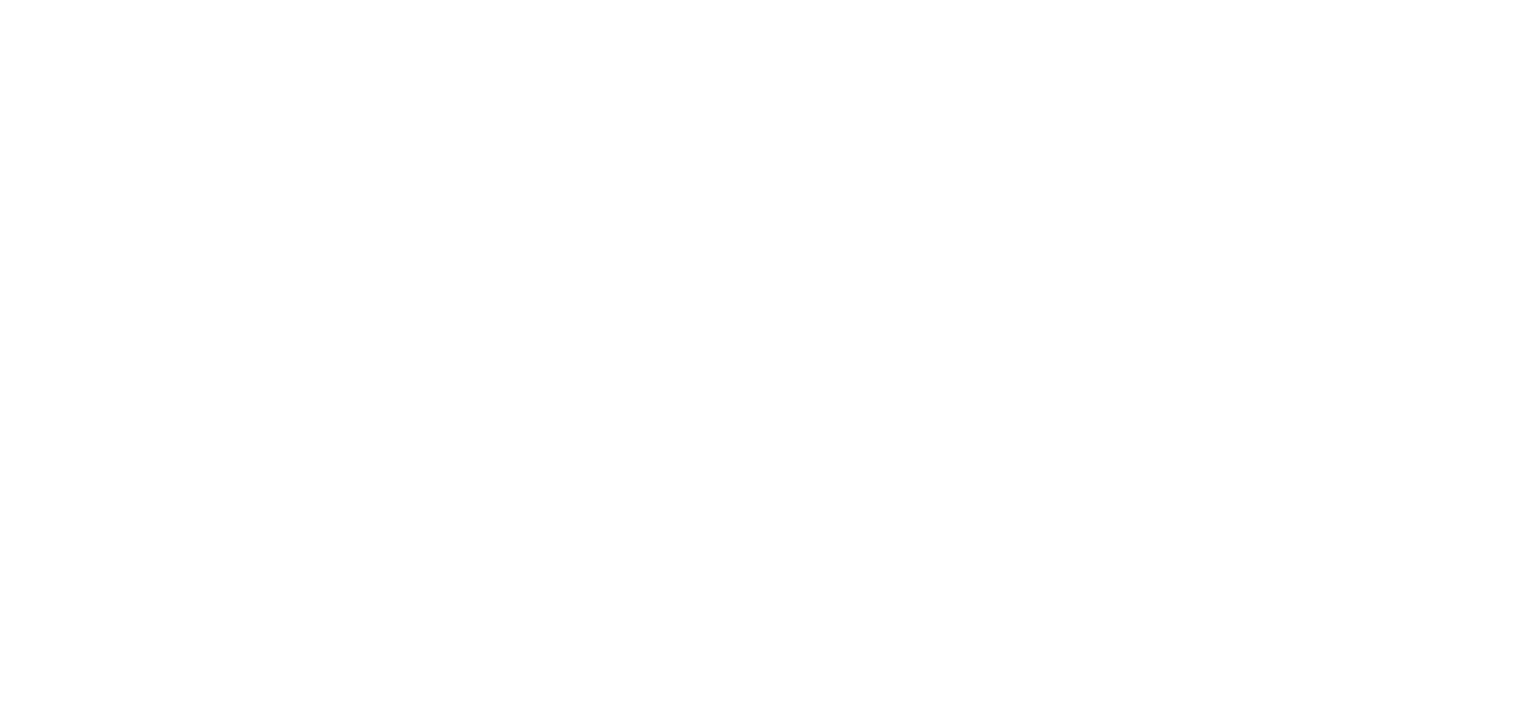 scroll, scrollTop: 0, scrollLeft: 0, axis: both 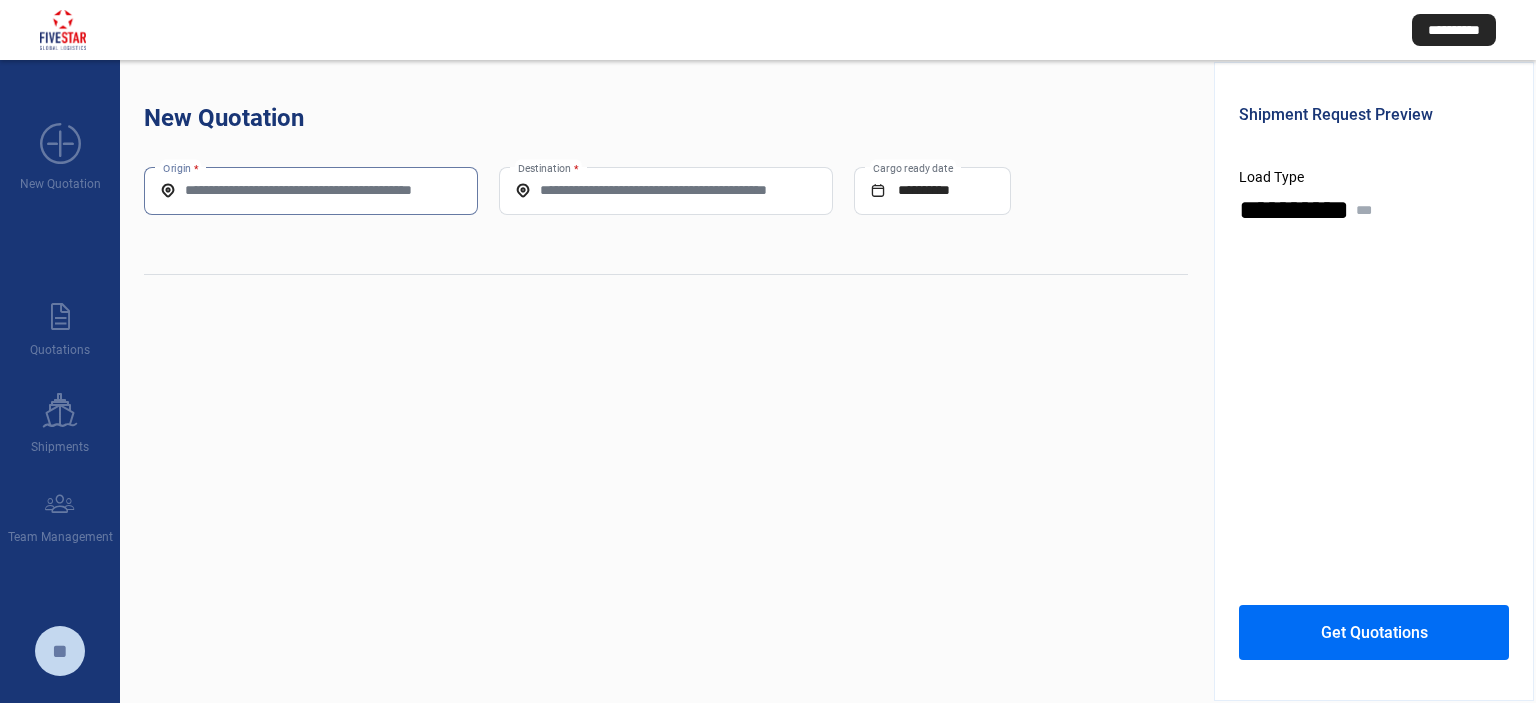click on "Origin *" at bounding box center (311, 190) 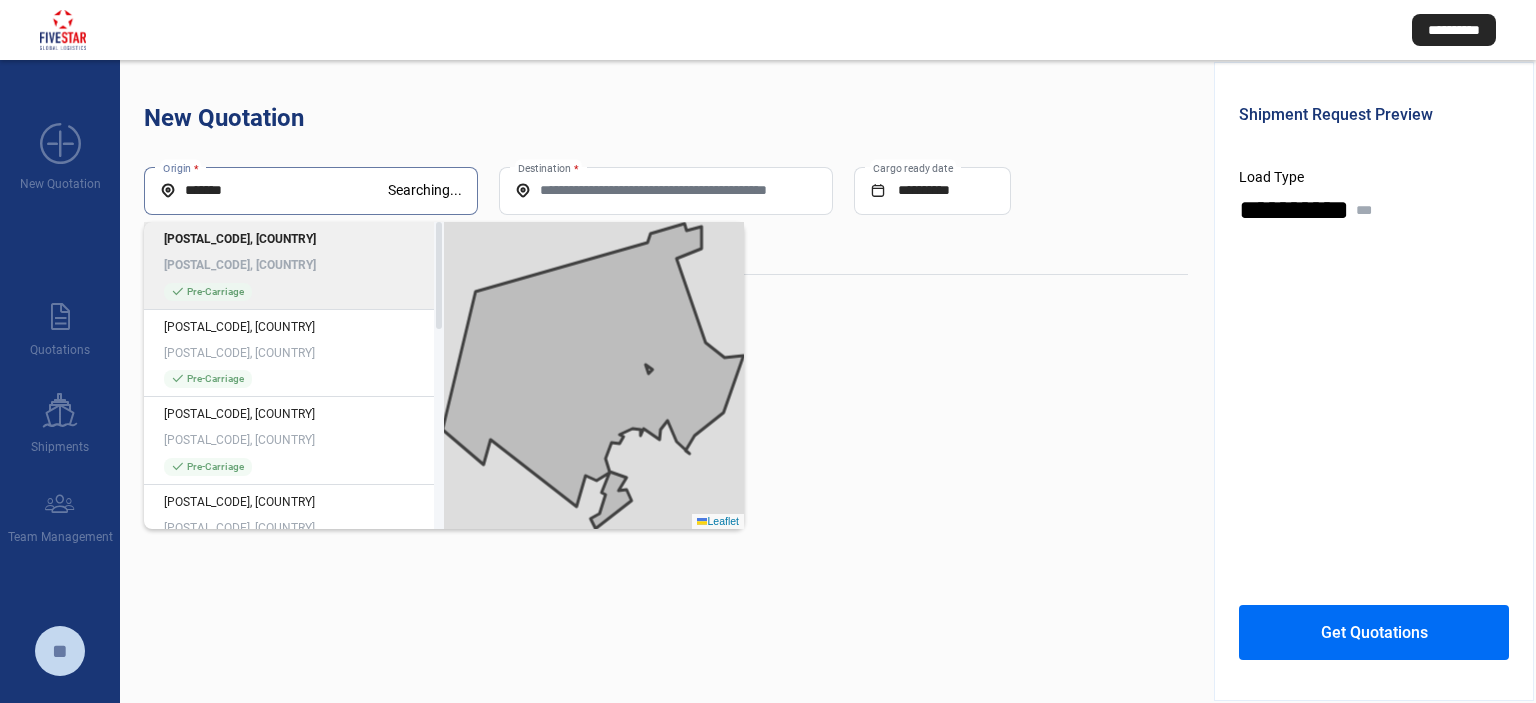 click on "*******" at bounding box center [274, 190] 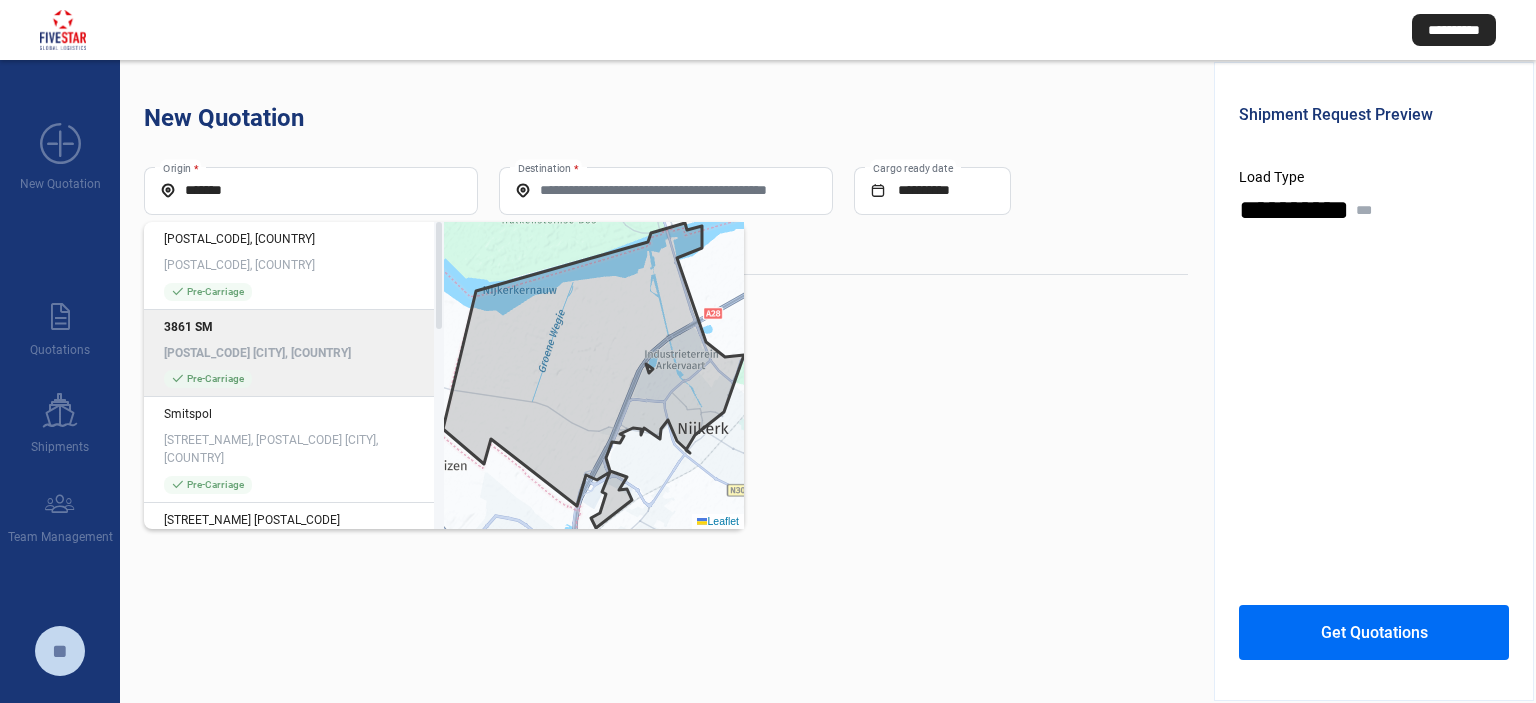 click on "[POSTAL_CODE] [CITY], [COUNTRY]" 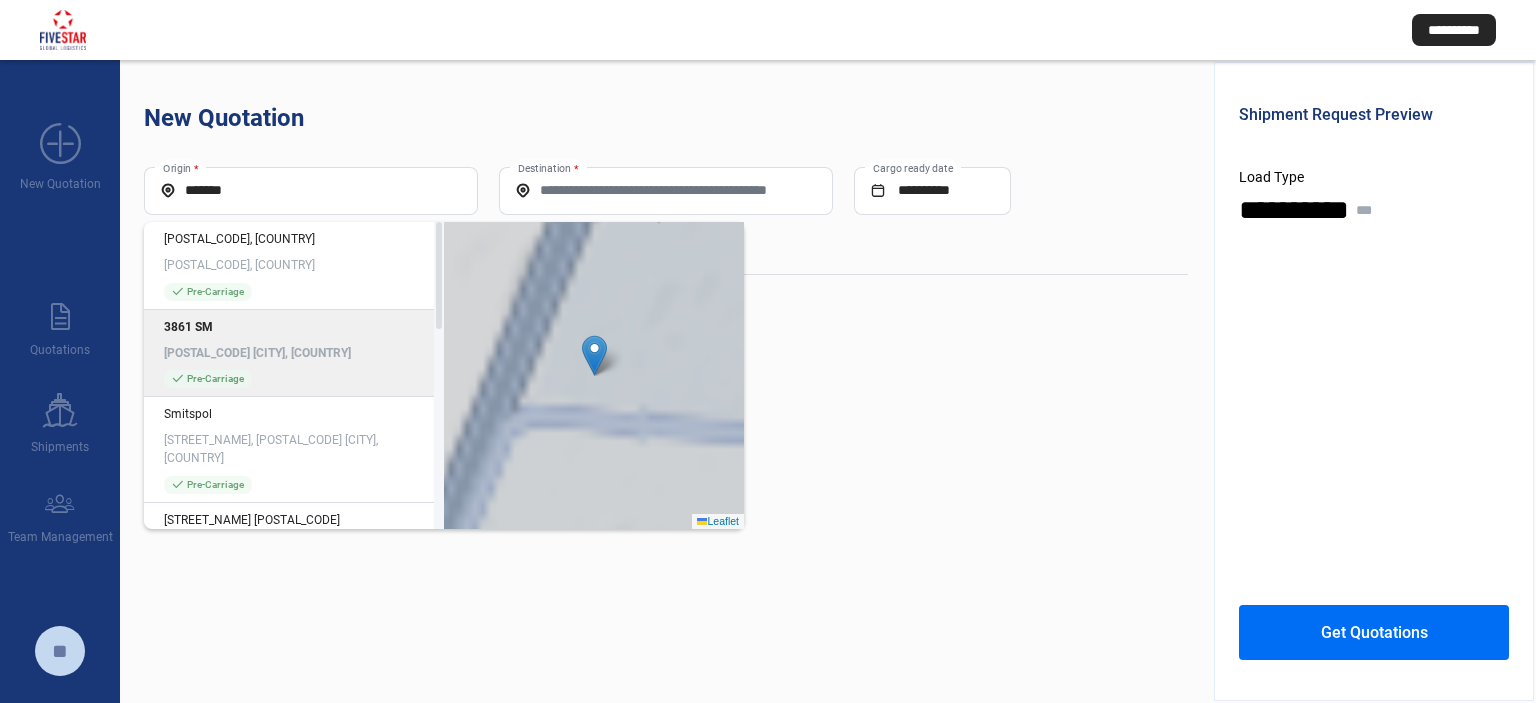type on "**********" 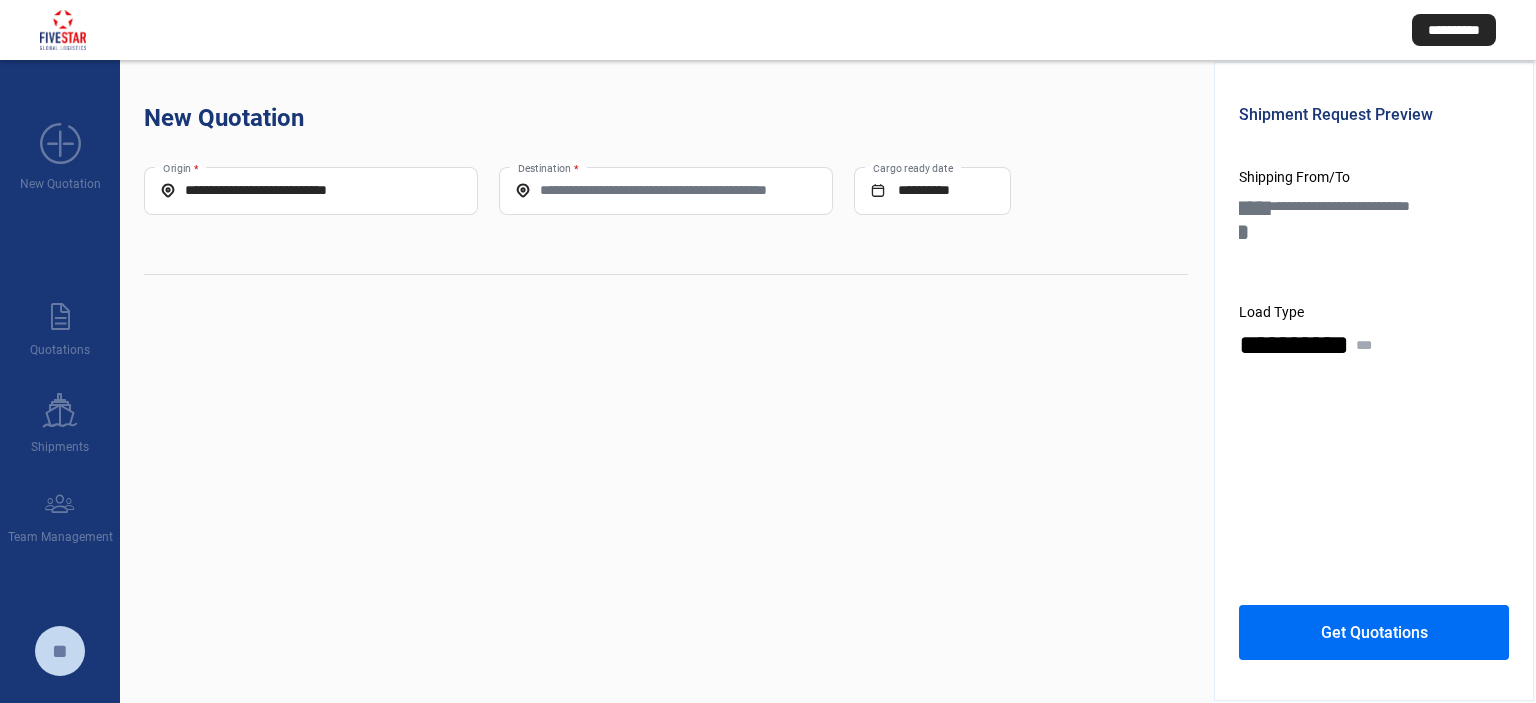 click on "Destination *" at bounding box center [666, 190] 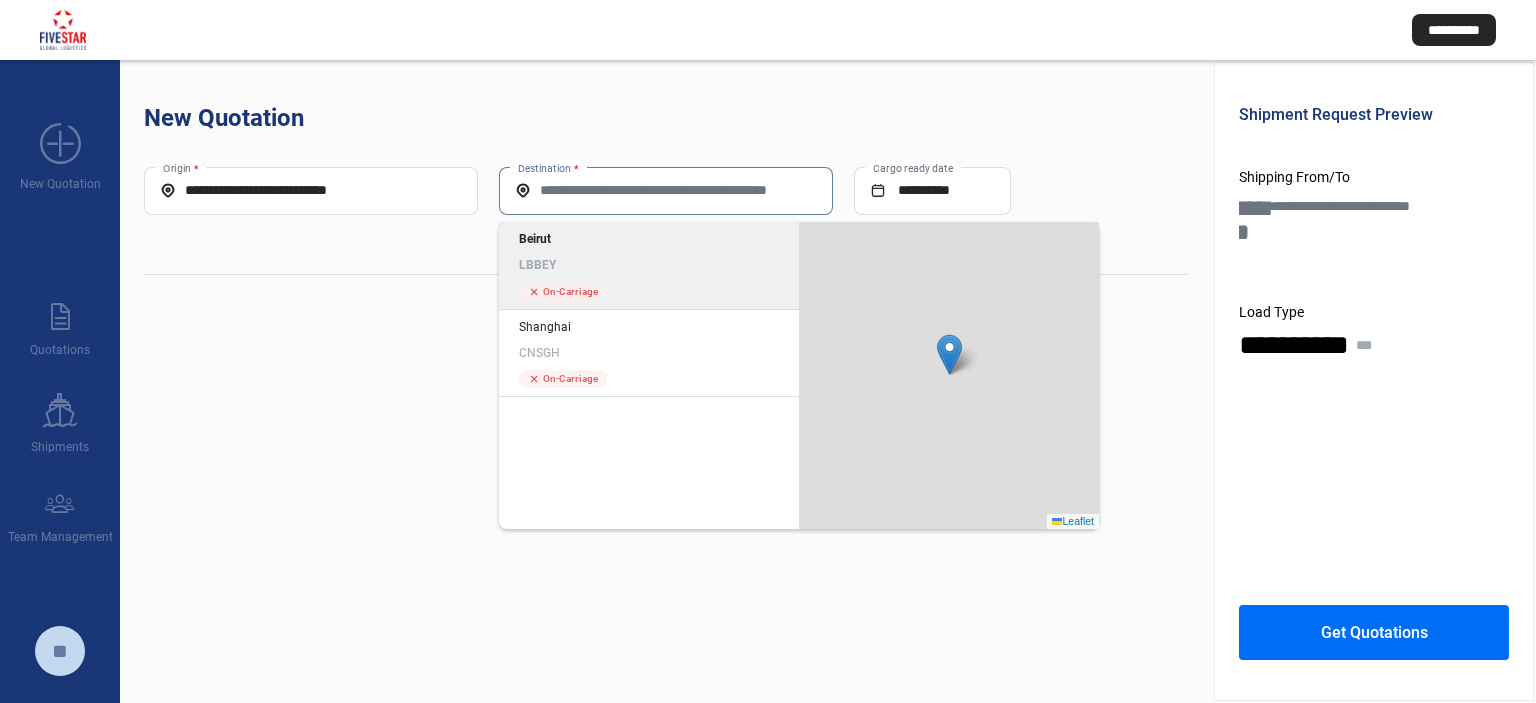 click on "[CITY] [UNKNOWN_TEXT]" 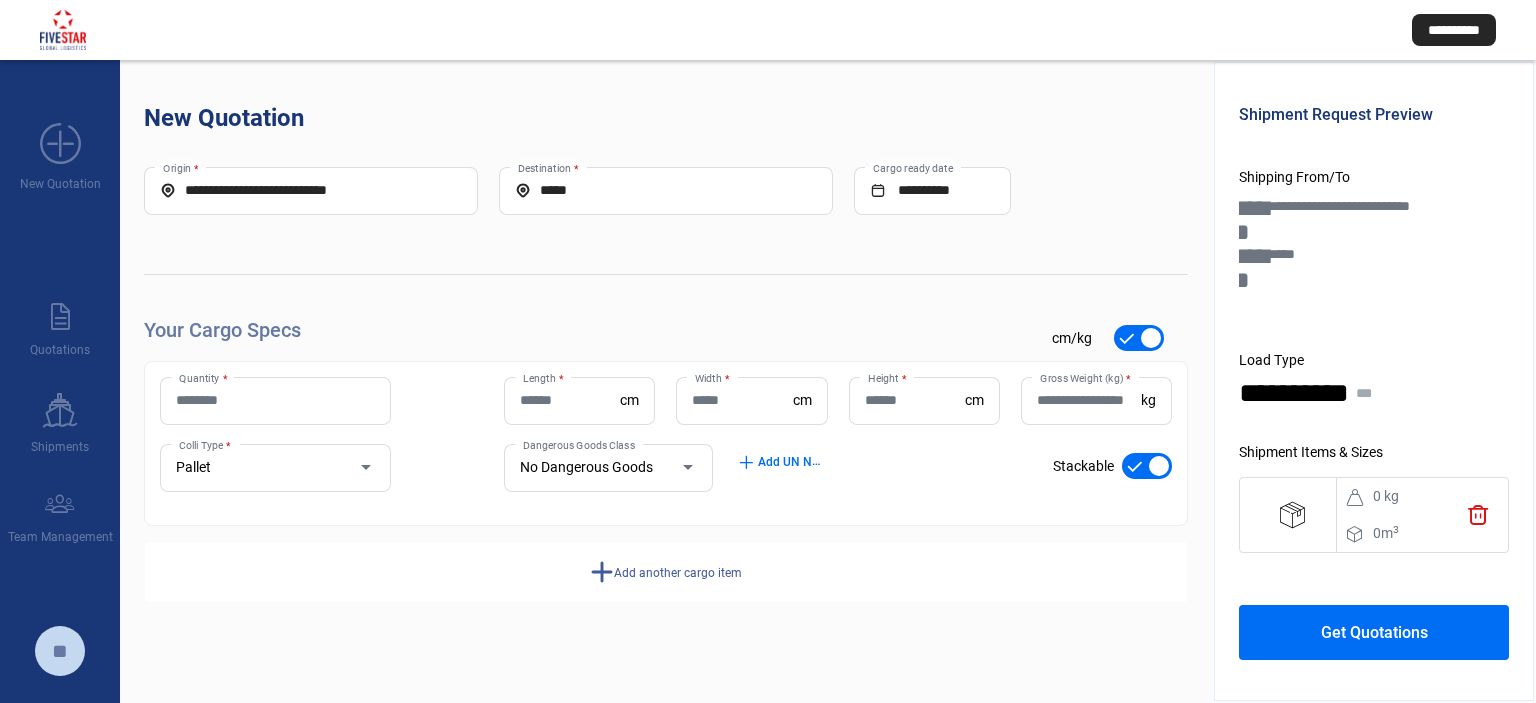 scroll, scrollTop: 100, scrollLeft: 0, axis: vertical 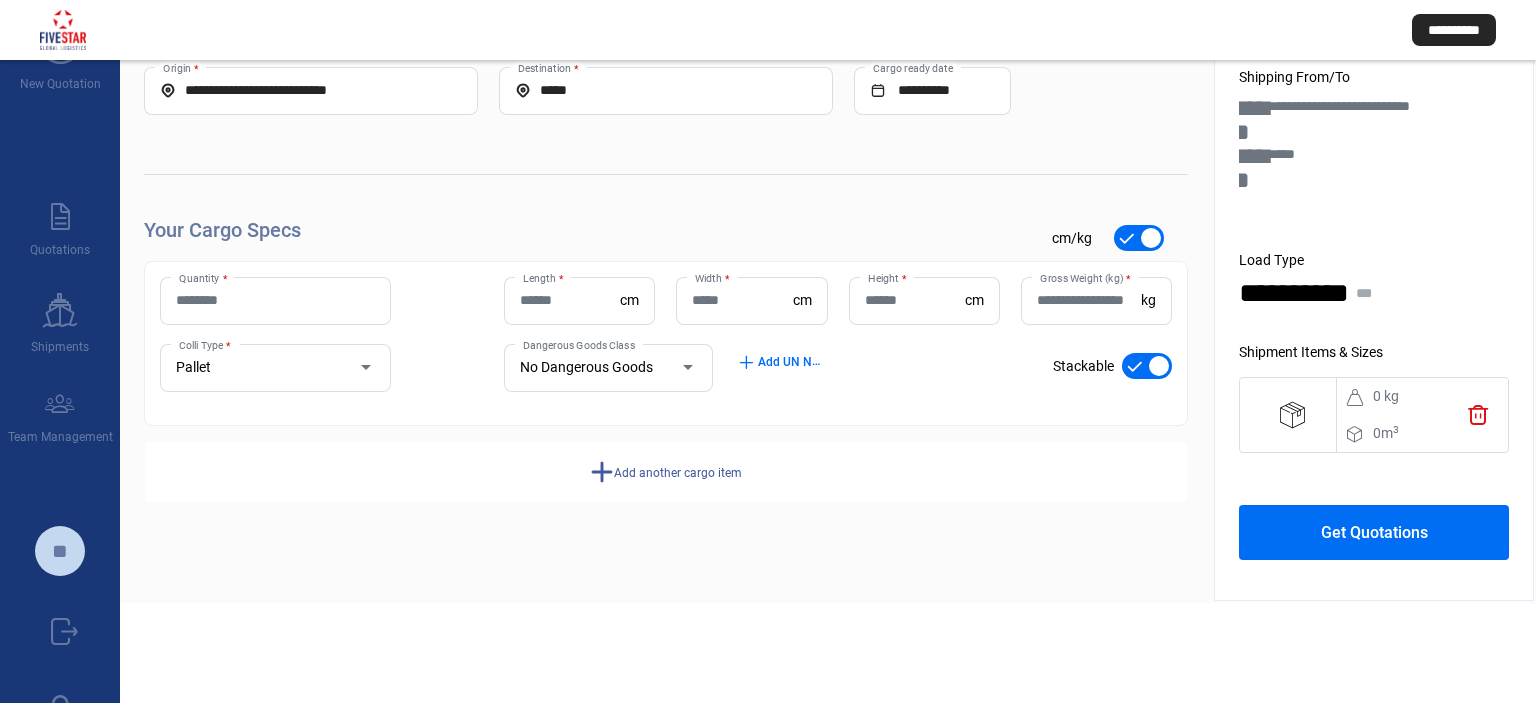 click on "Quantity *" at bounding box center (275, 300) 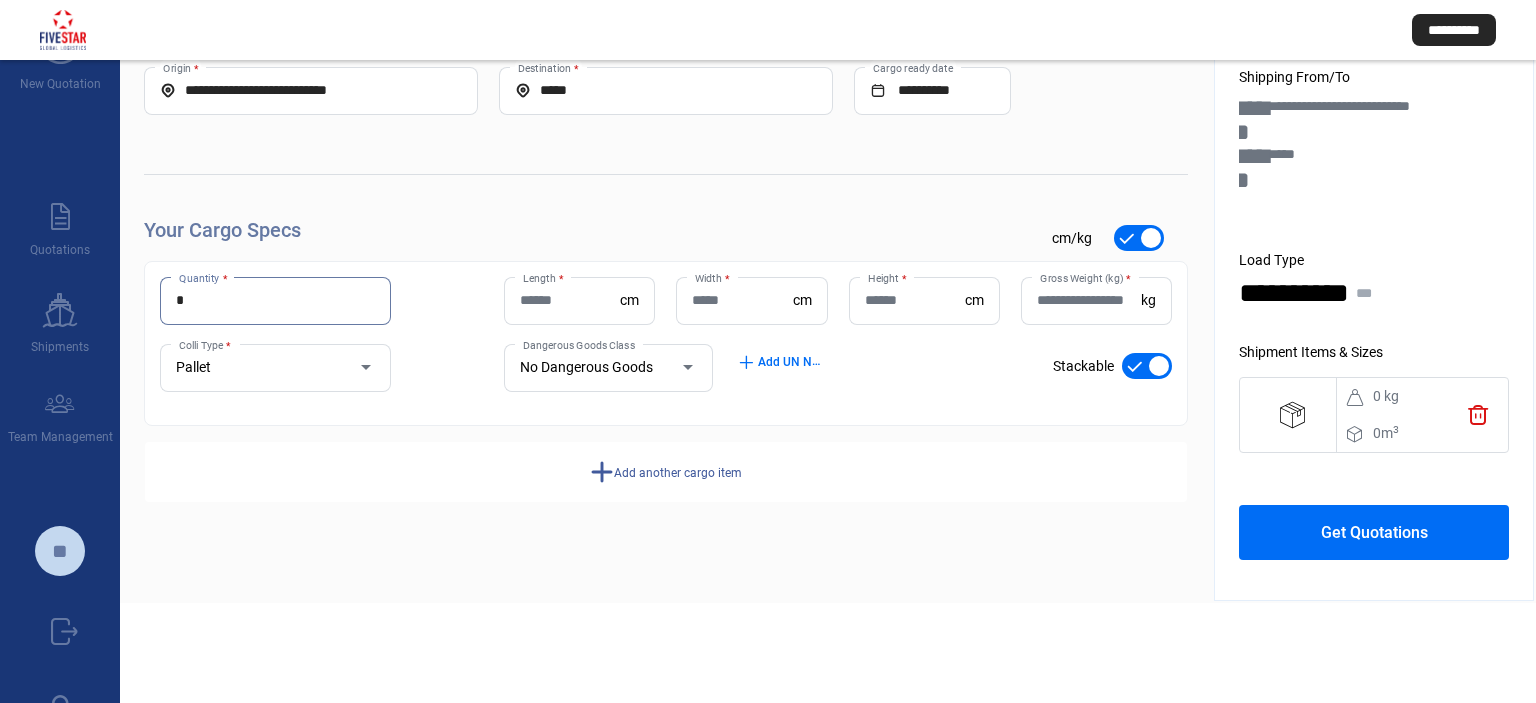 type on "*" 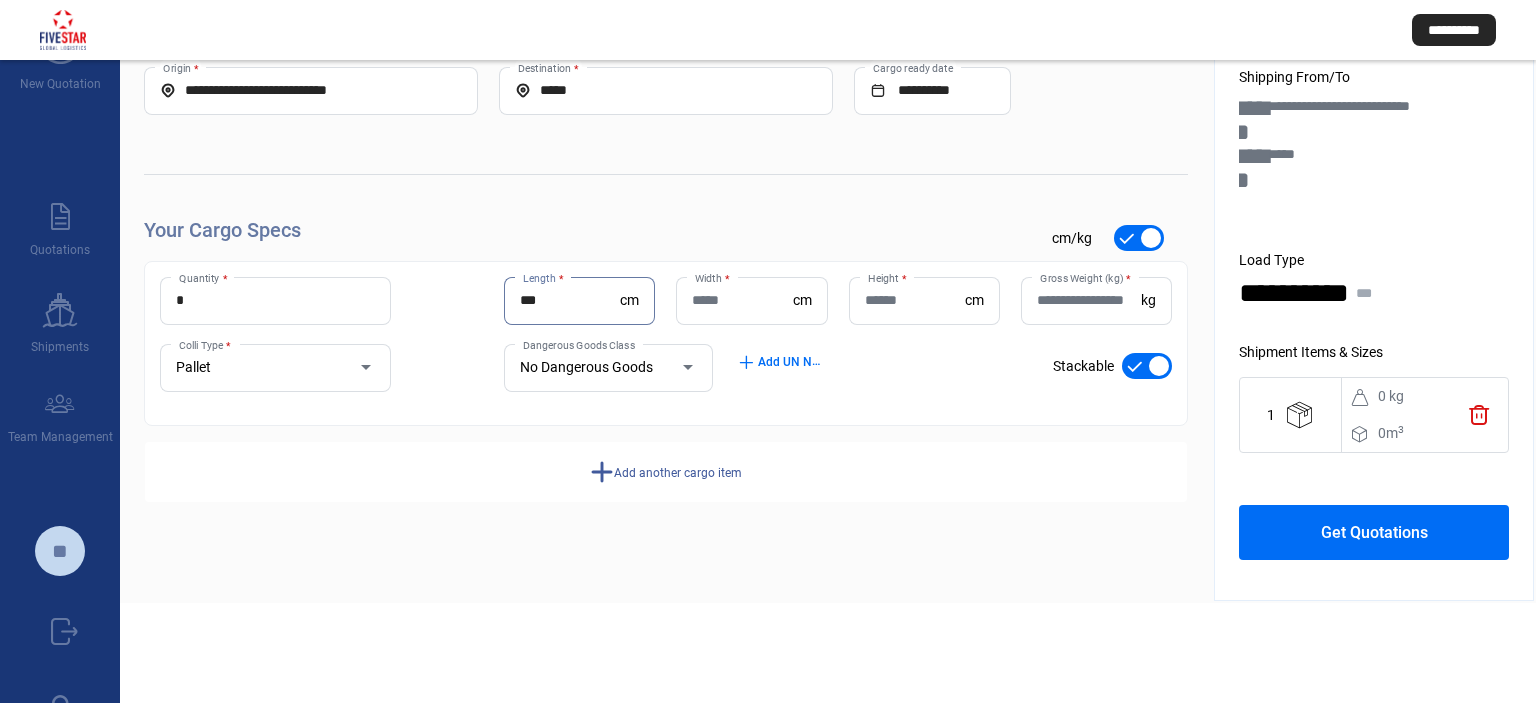 type on "***" 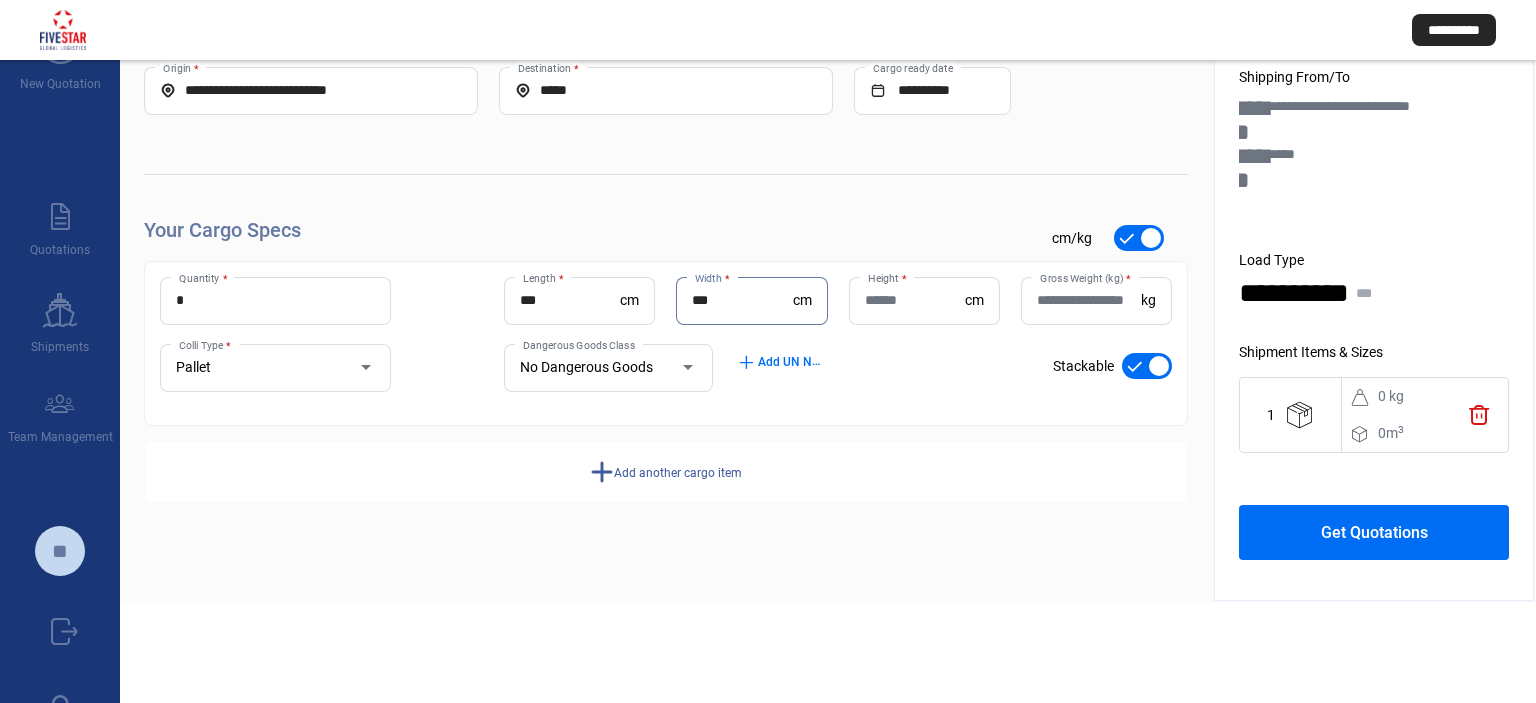 type on "***" 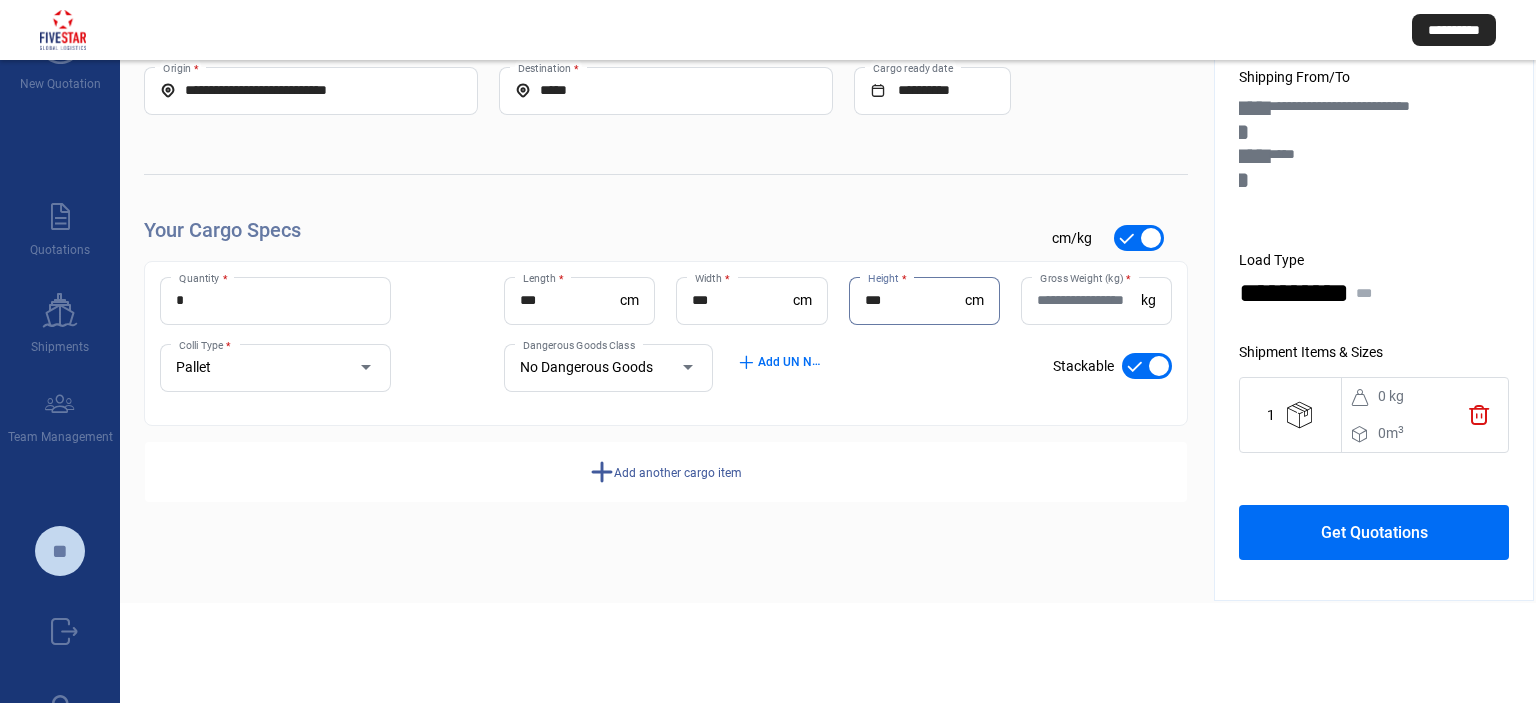 type on "***" 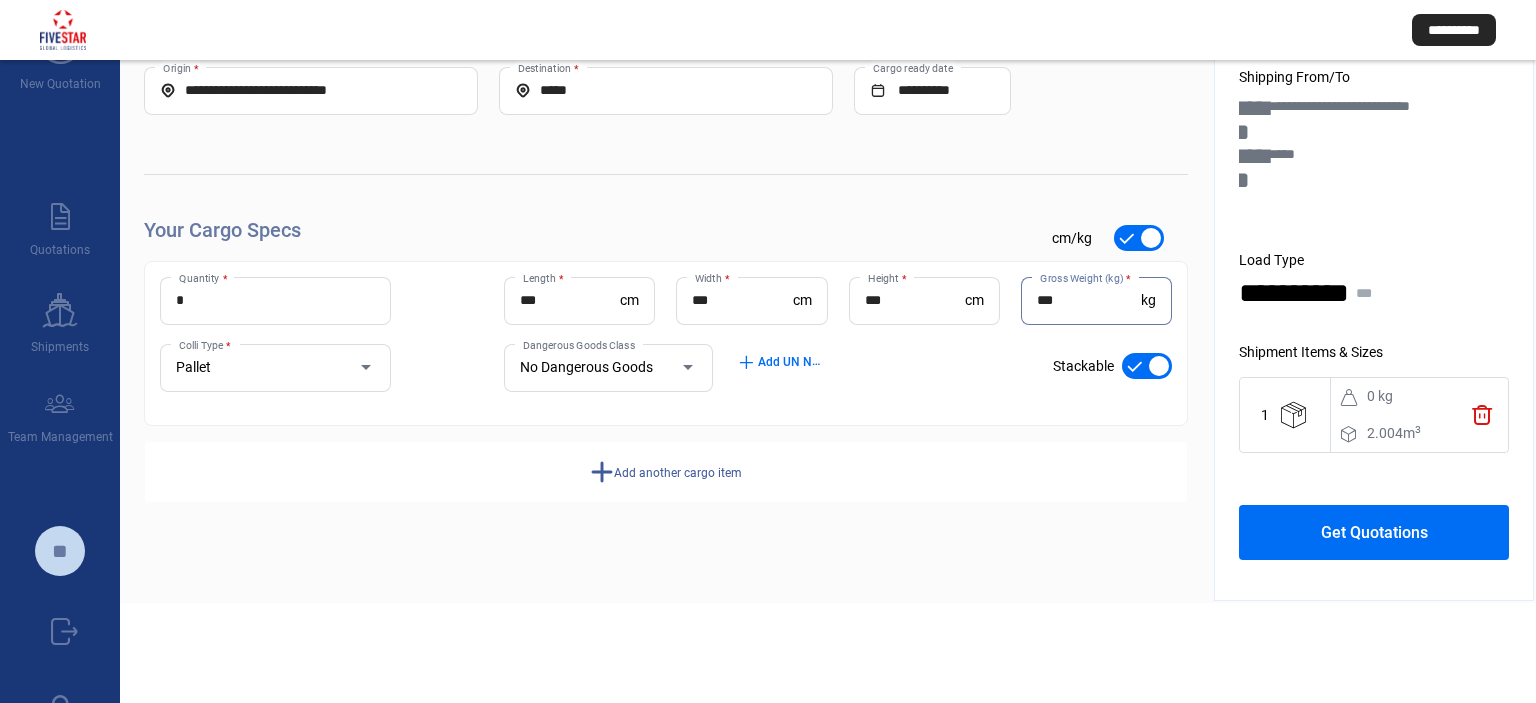 type on "***" 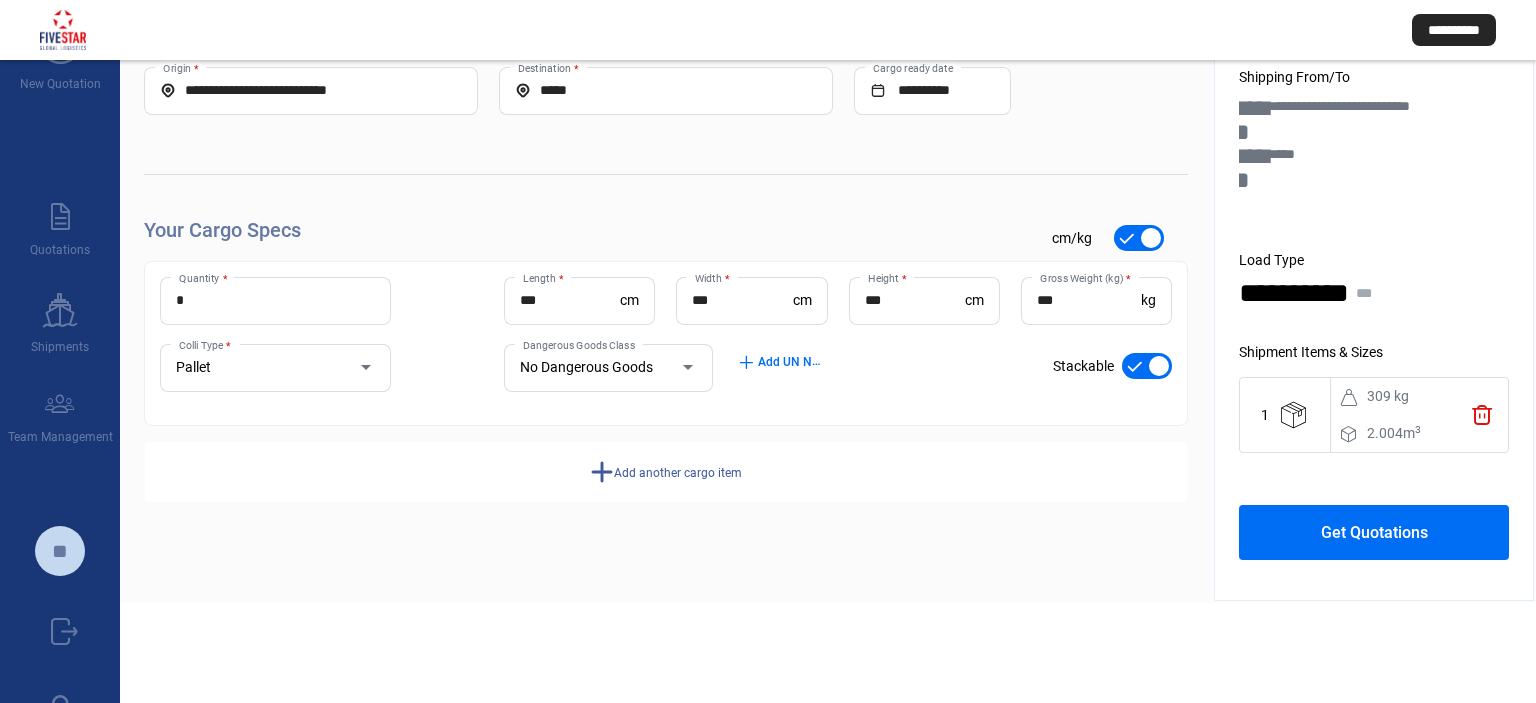 click on "add  Add another cargo item" 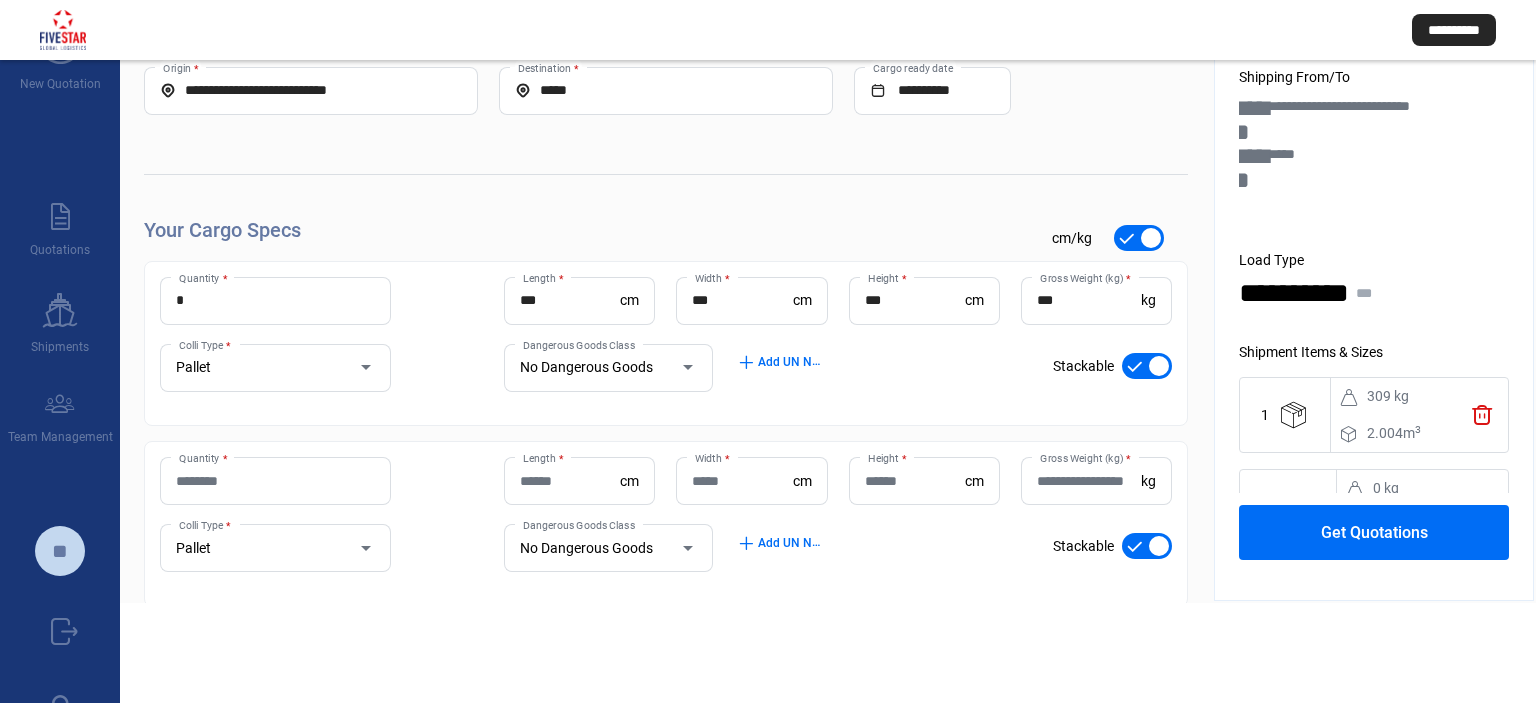 click on "Quantity *" 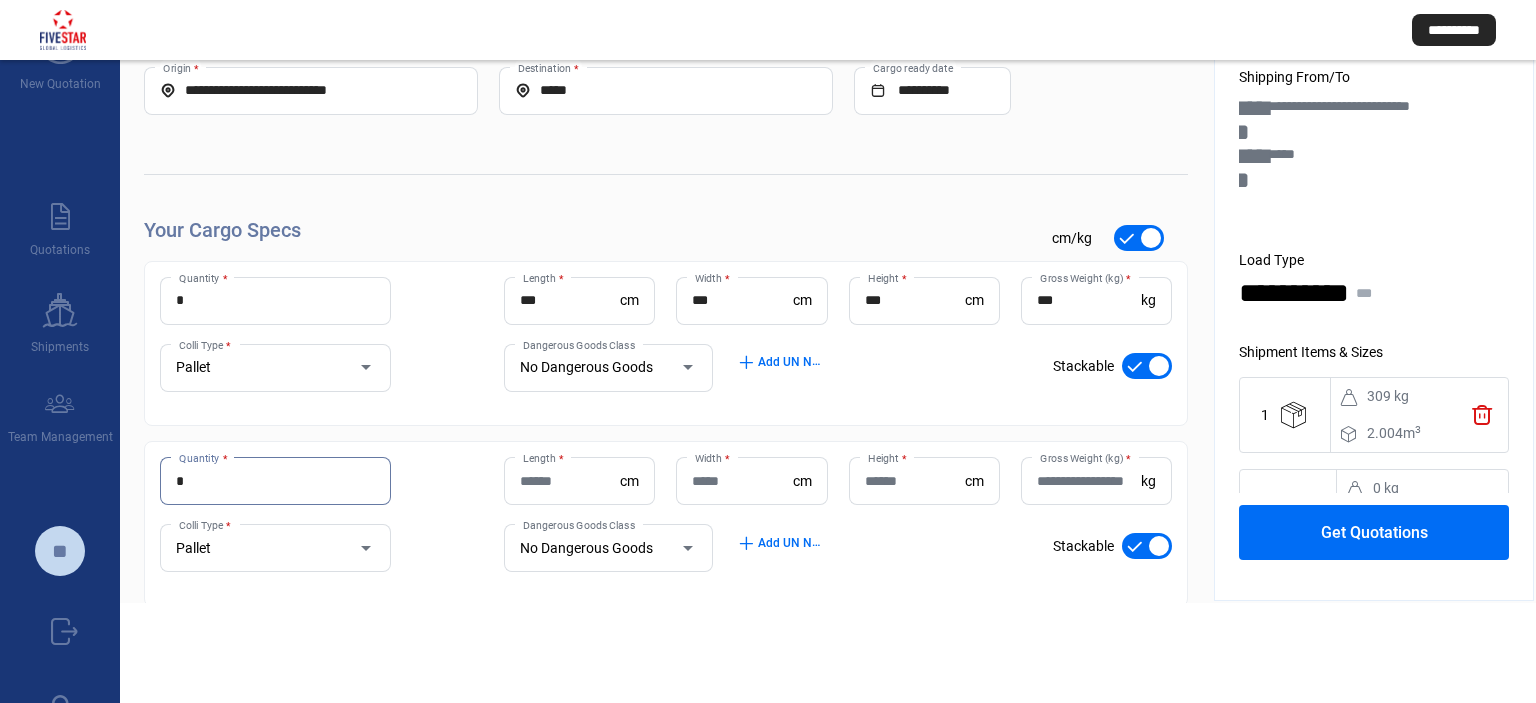 type on "*" 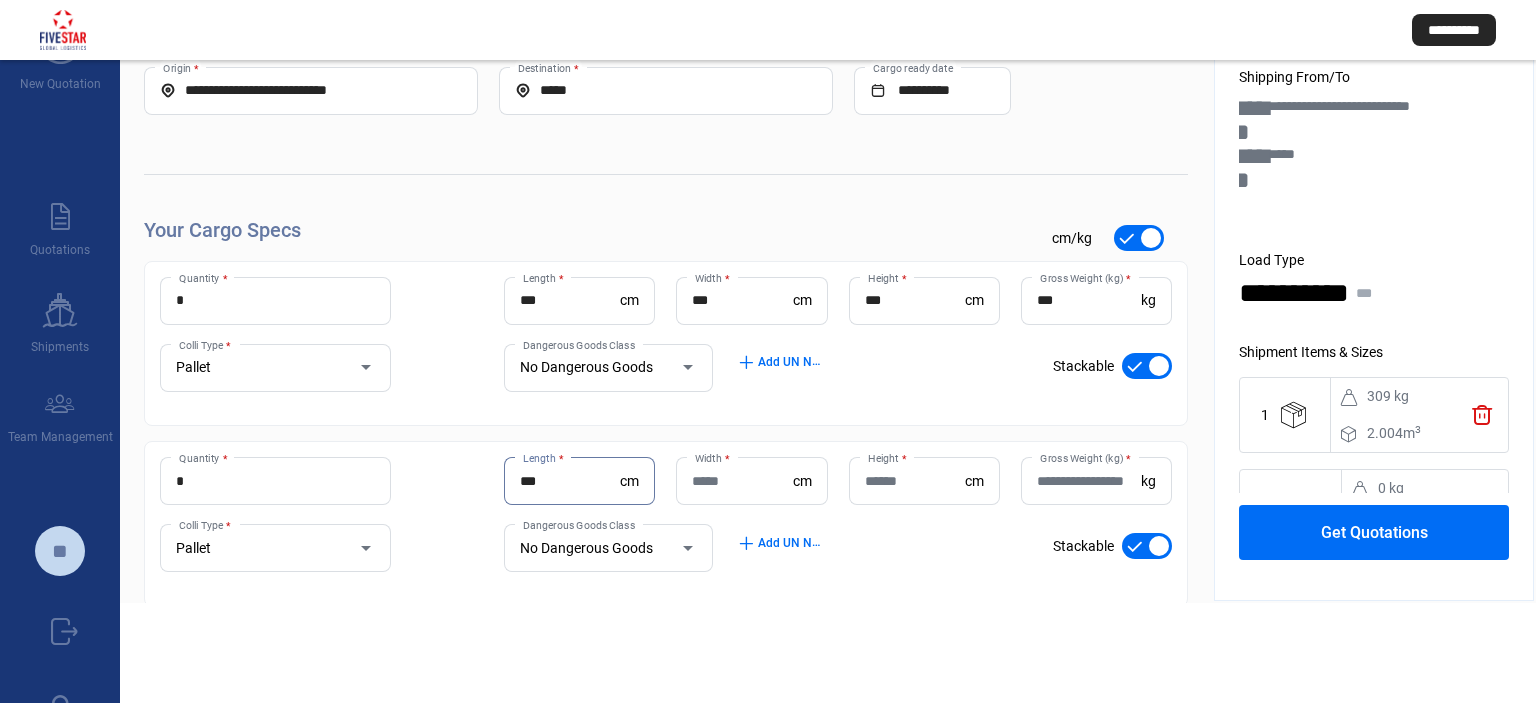 type on "***" 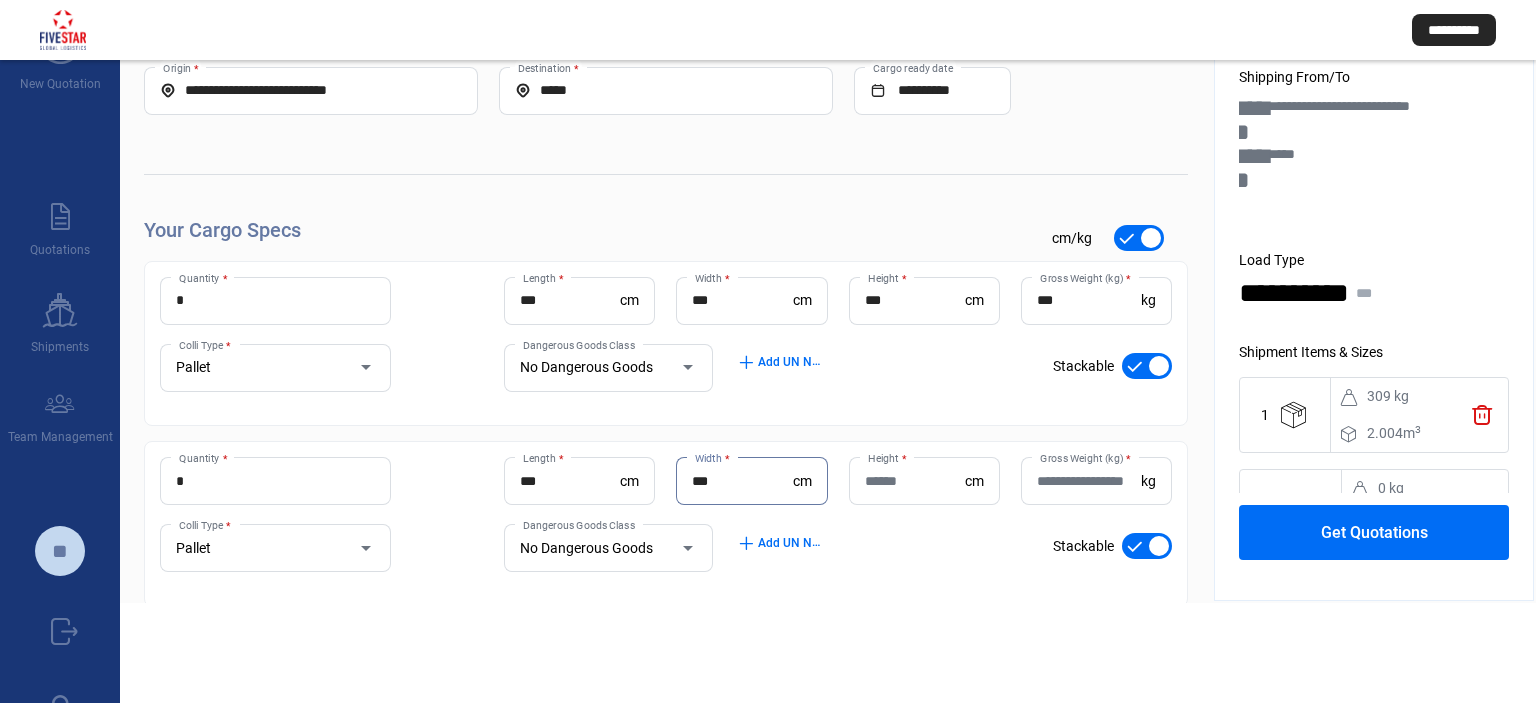 type on "***" 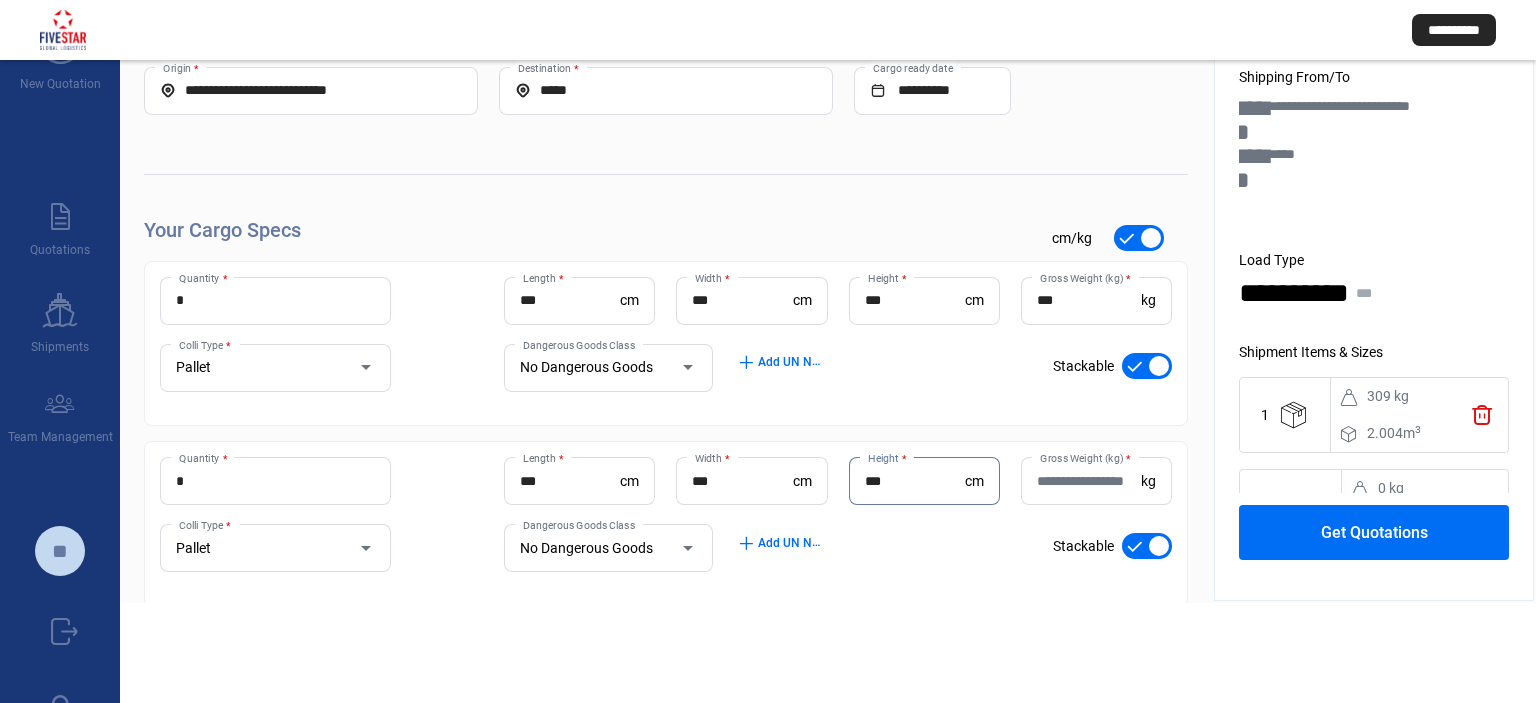 type on "***" 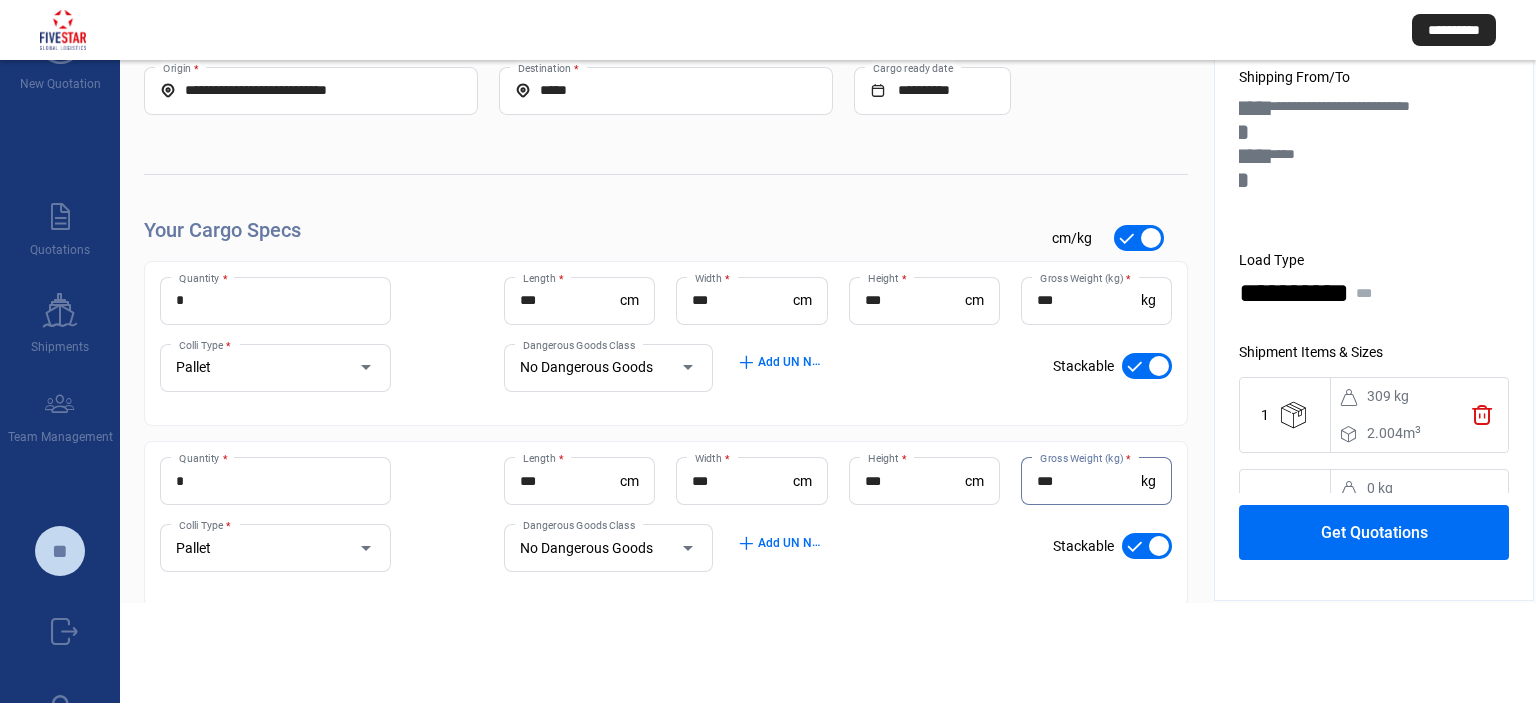 type on "***" 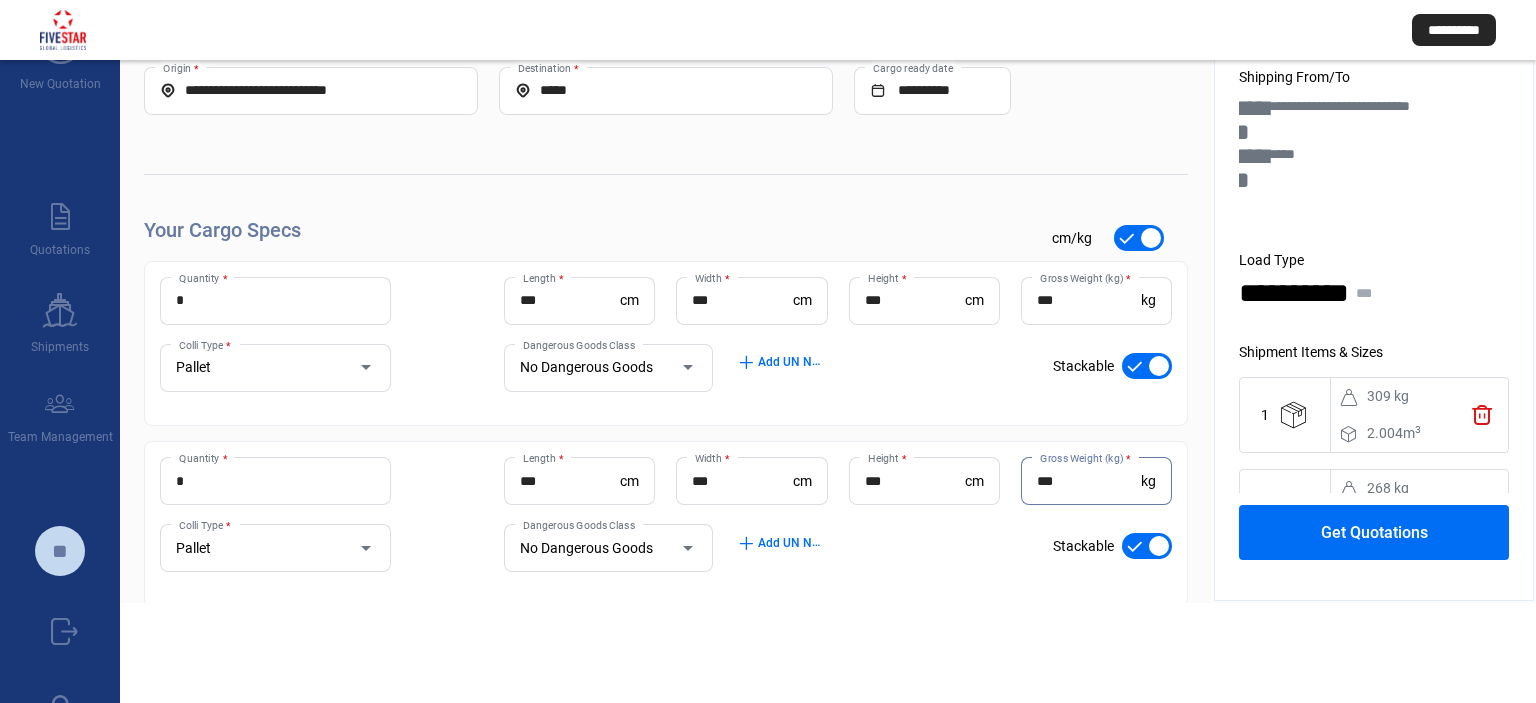 click on "Get Quotations" 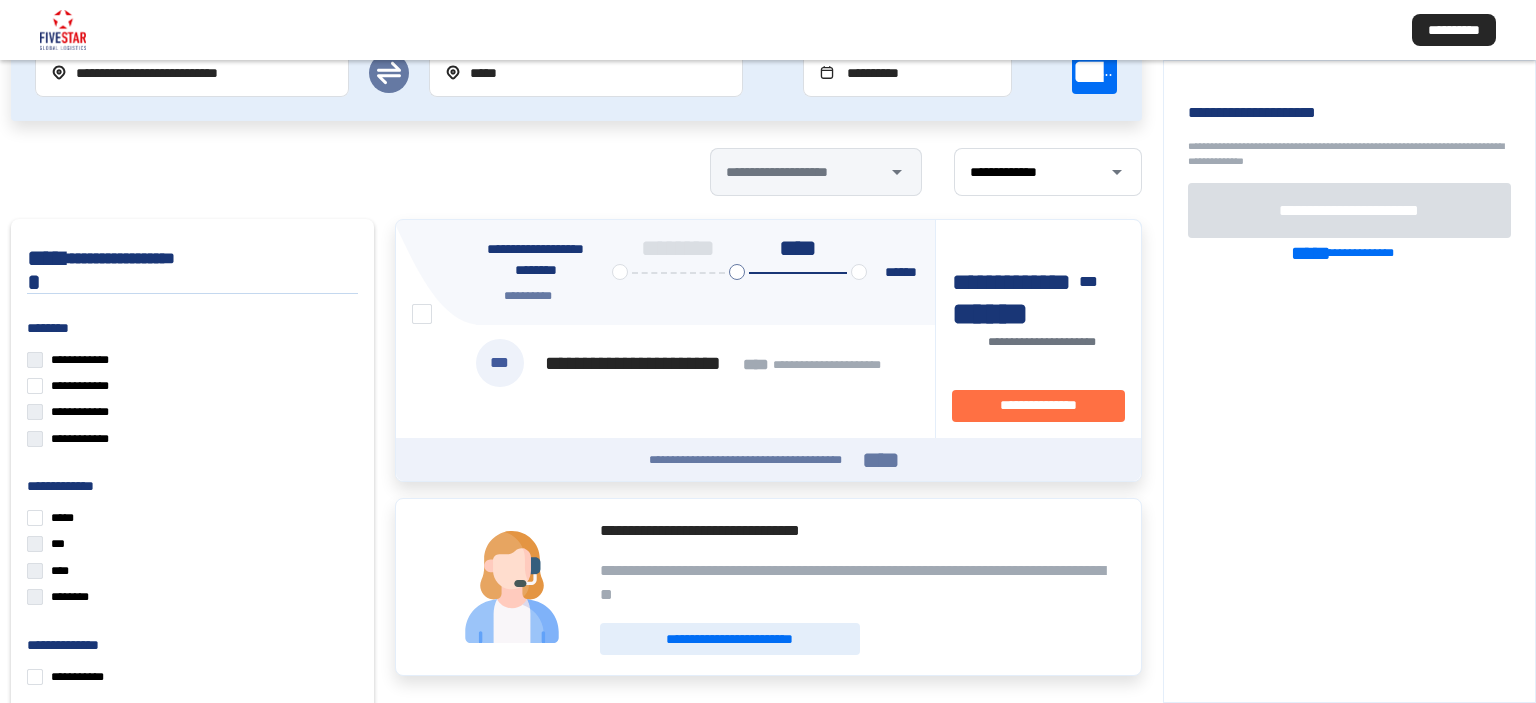 click on "**********" 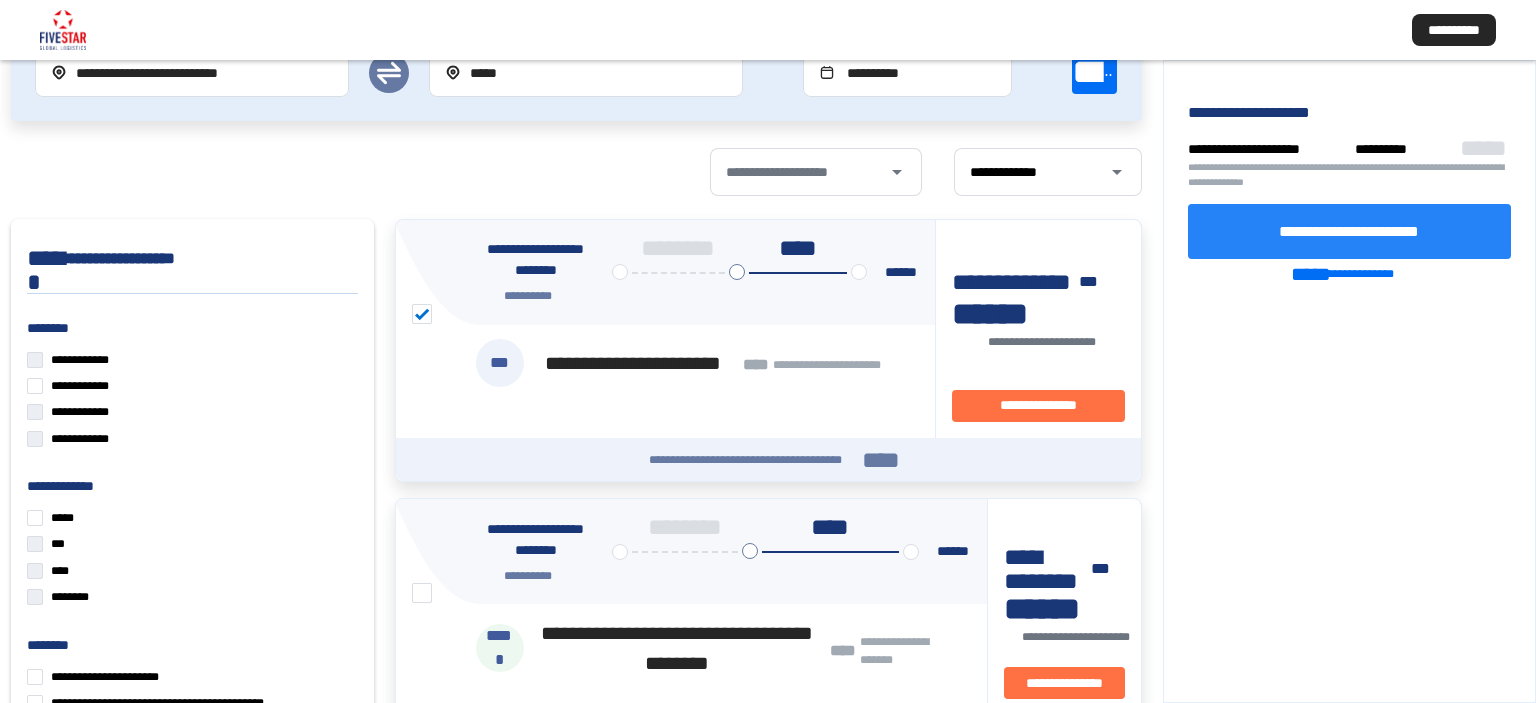 click on "**********" 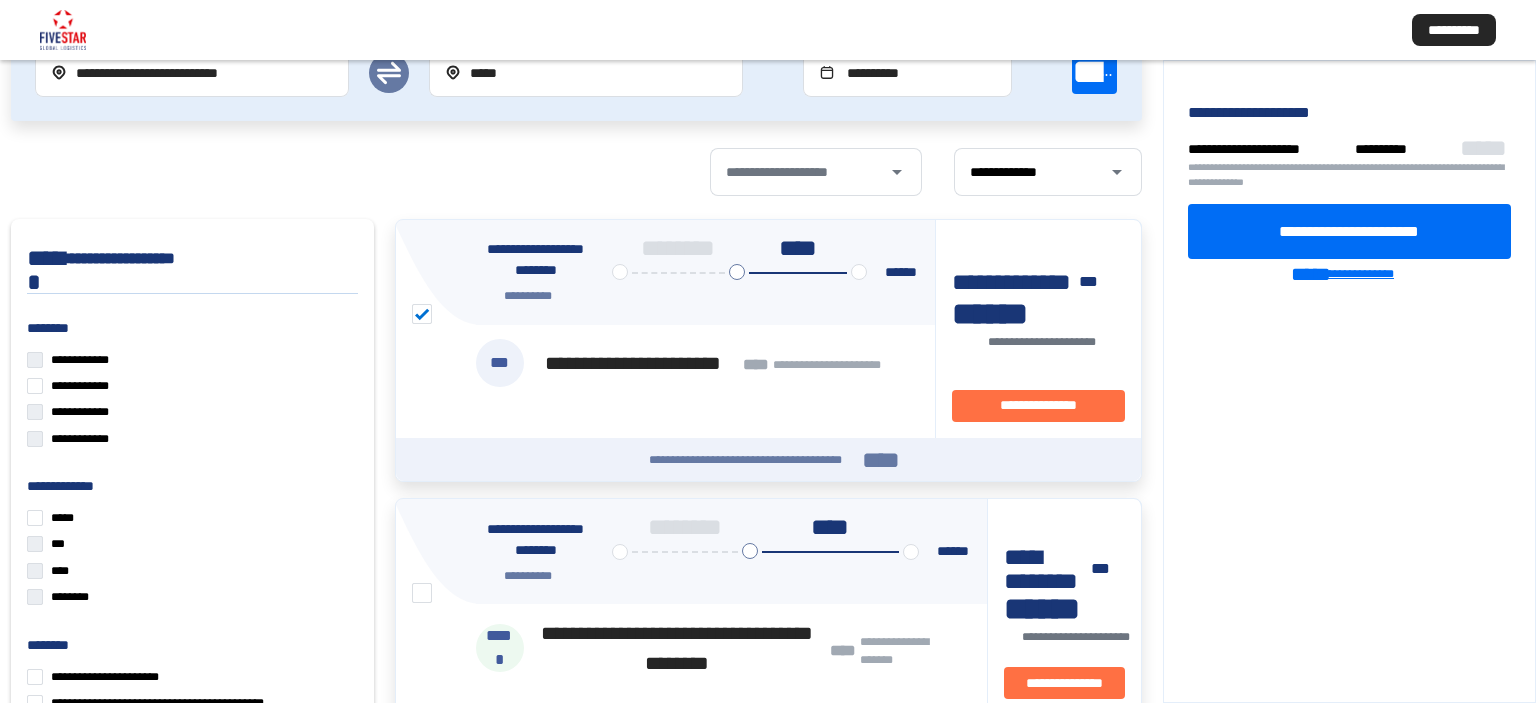 click on "**********" 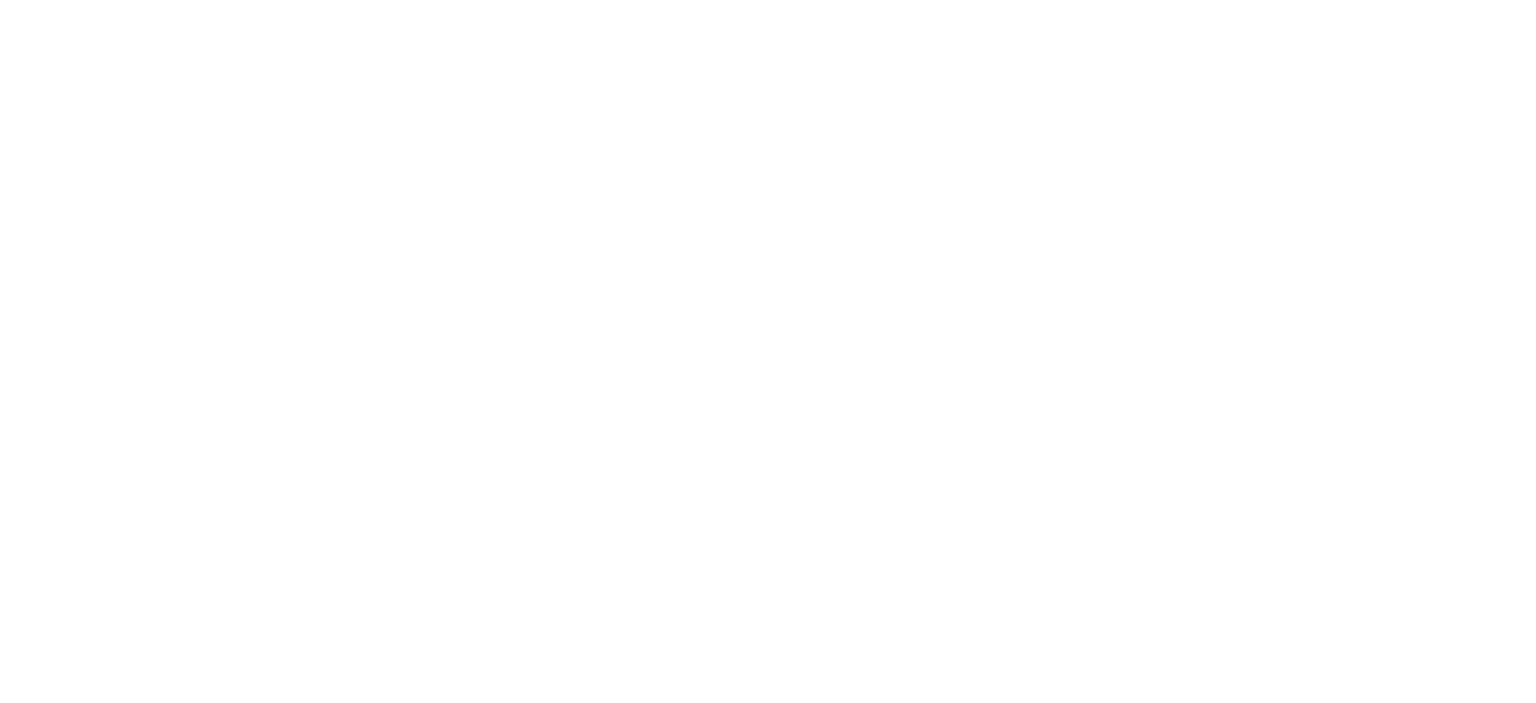 scroll, scrollTop: 0, scrollLeft: 0, axis: both 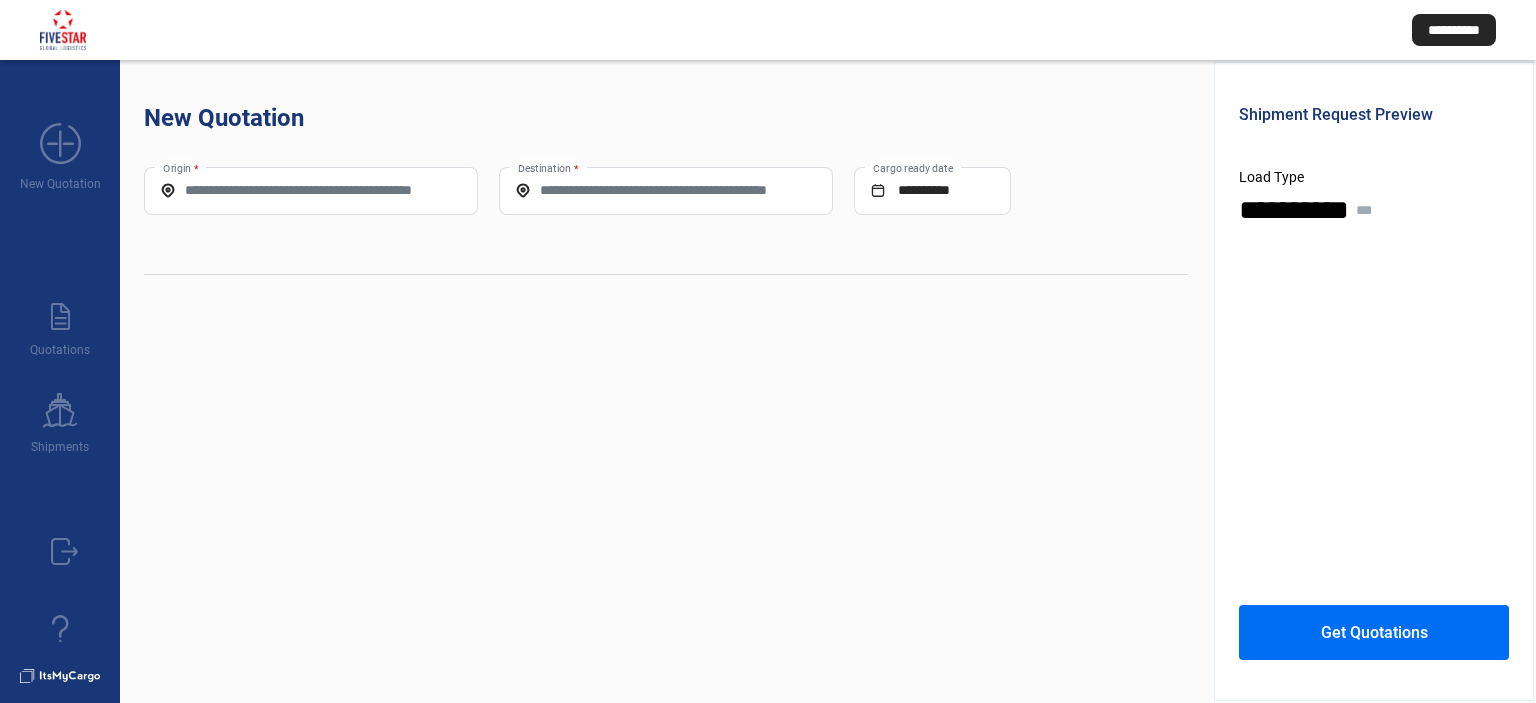 click on "Origin *" 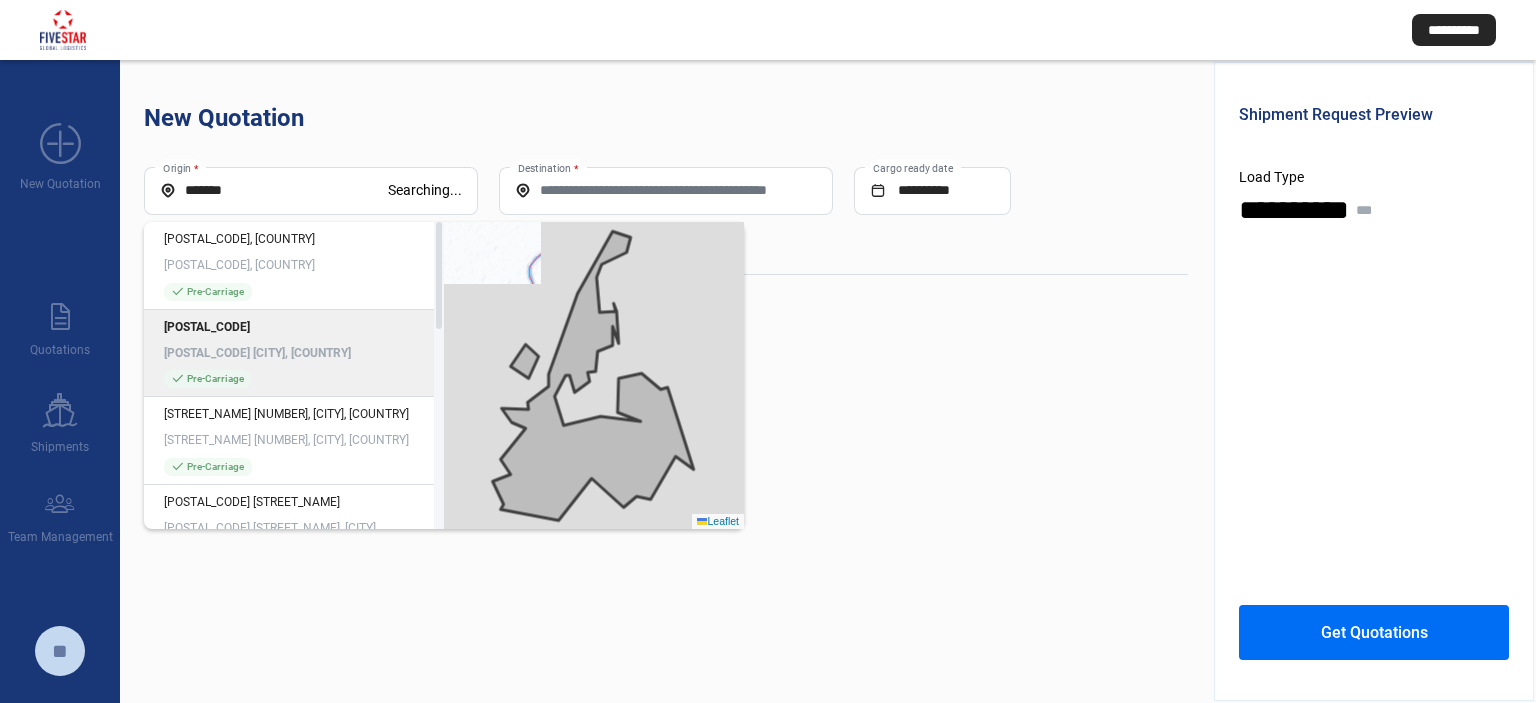 click on "6121 RE 6121 RE Born, Netherlands check_mark  Pre-Carriage" 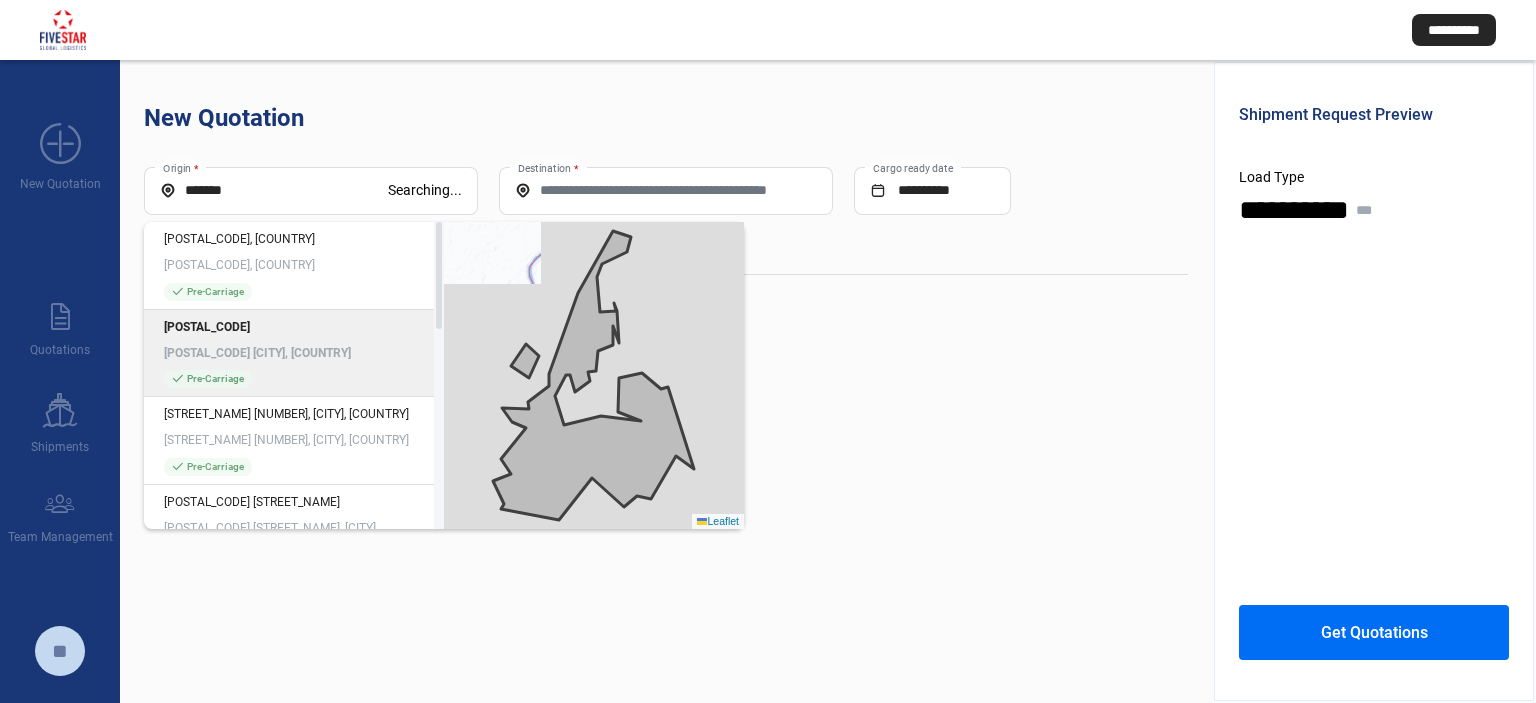 click on "6121 RE Born, Netherlands" 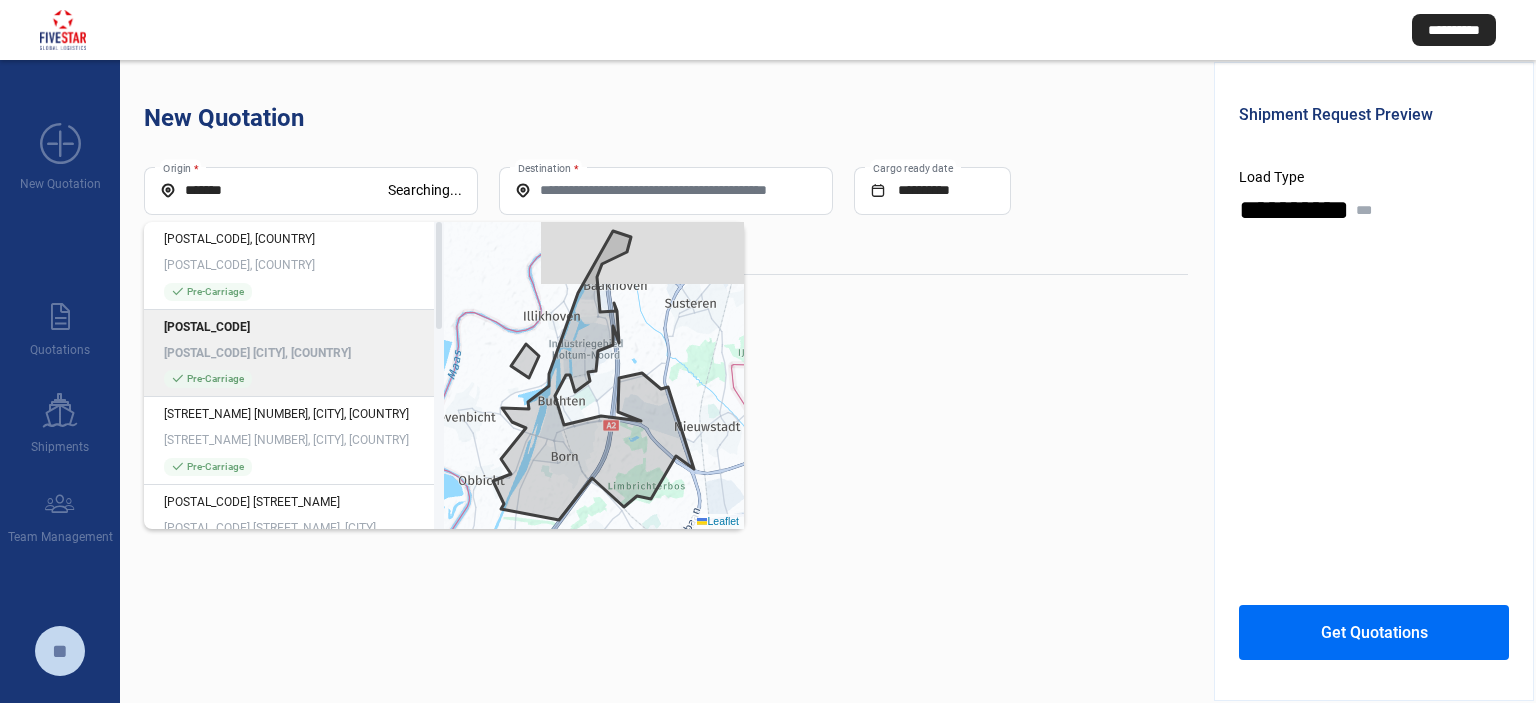 click on "6121 RE Born, Netherlands" 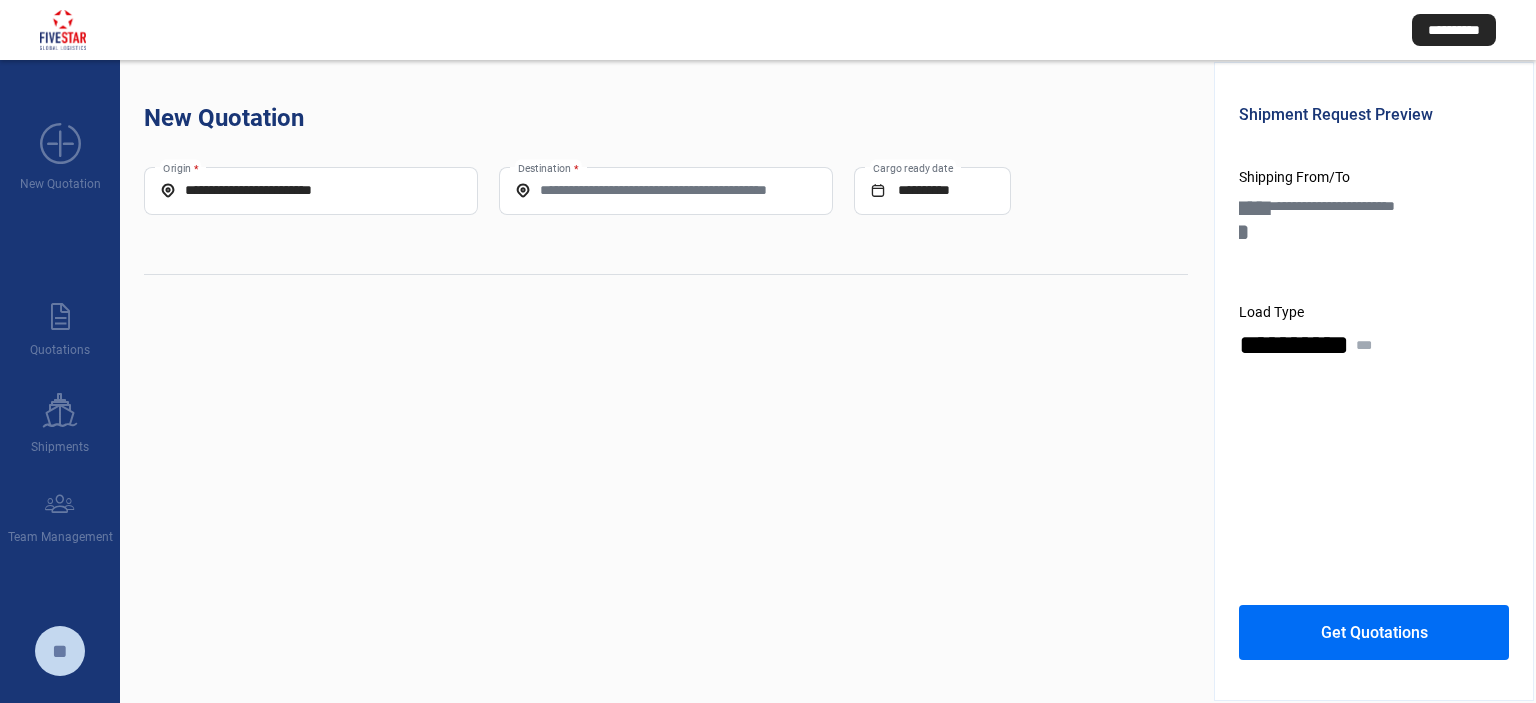 type on "**********" 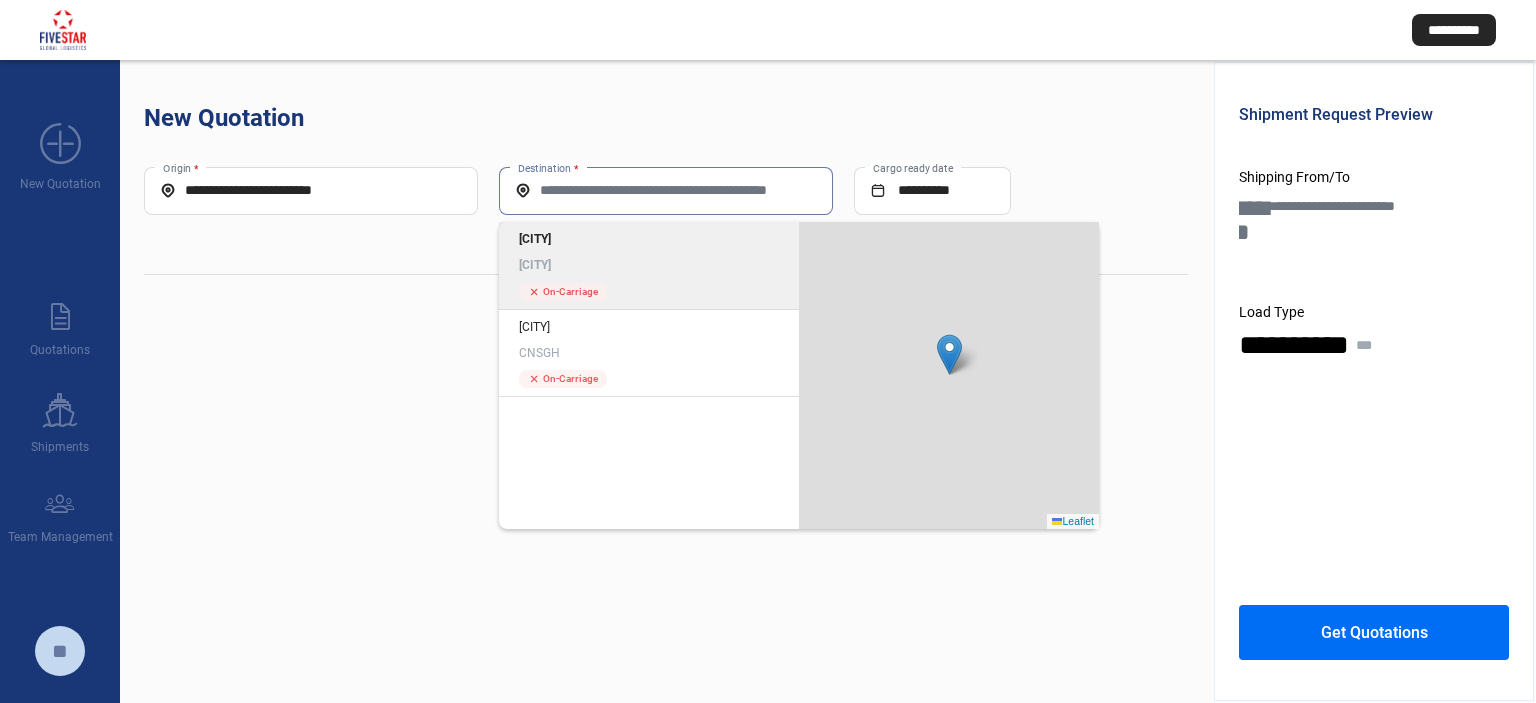 click on "LBBEY" 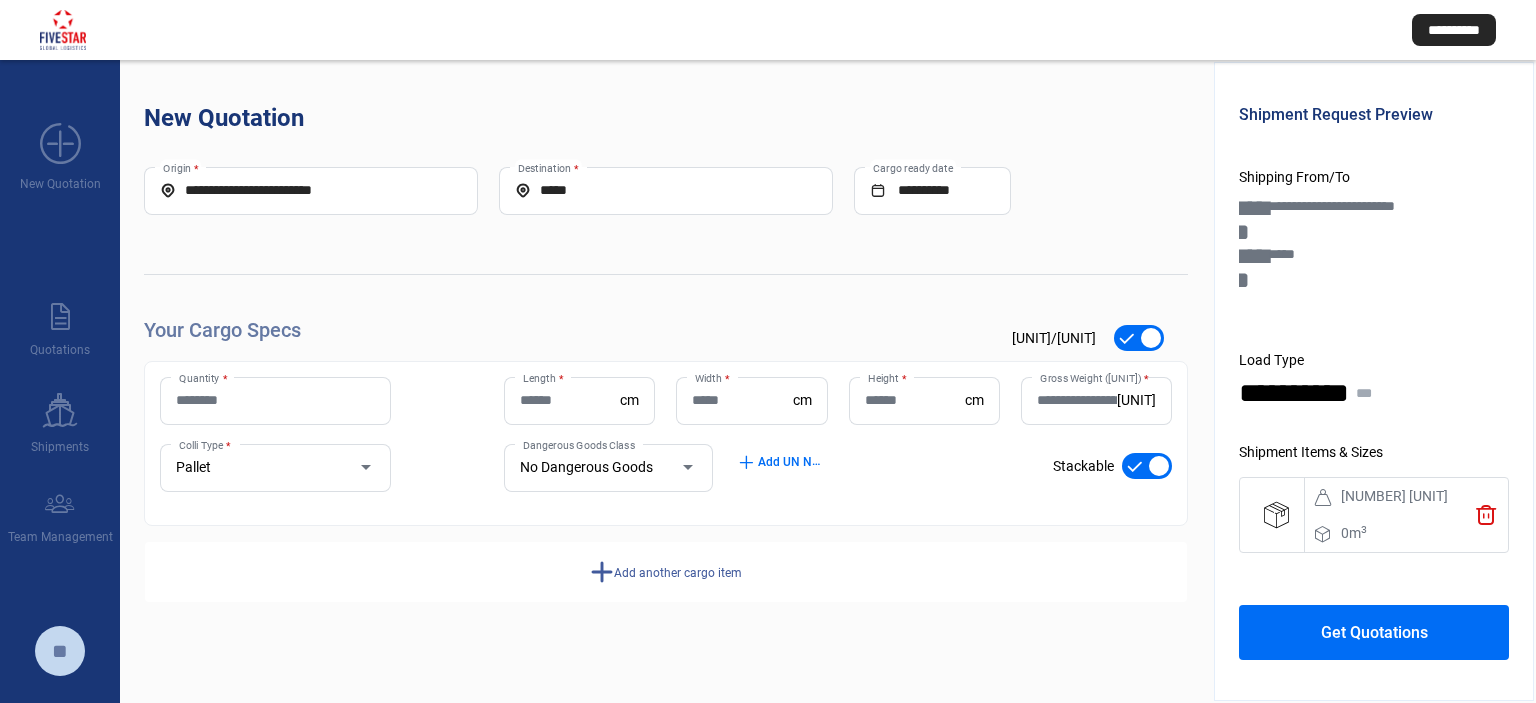 click on "Quantity *" at bounding box center [275, 400] 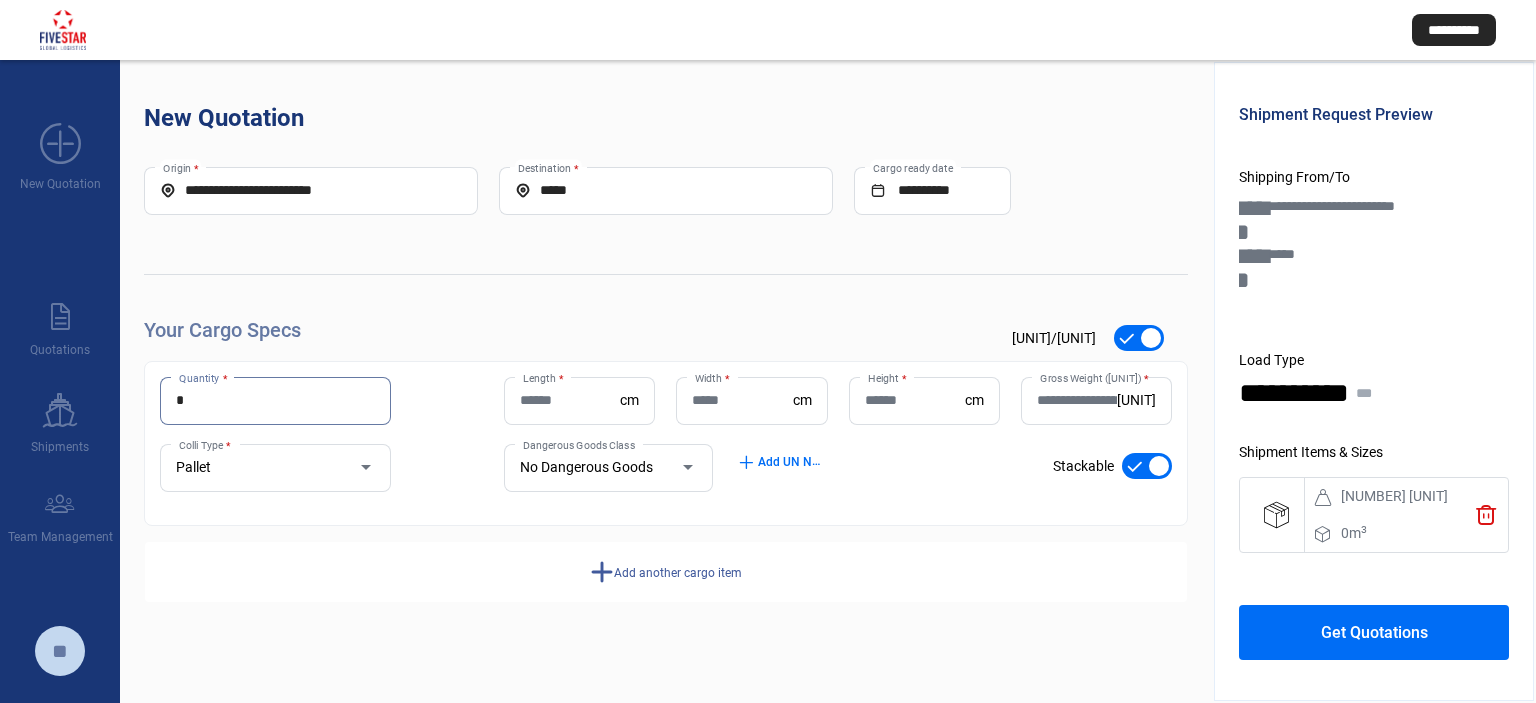 type on "*" 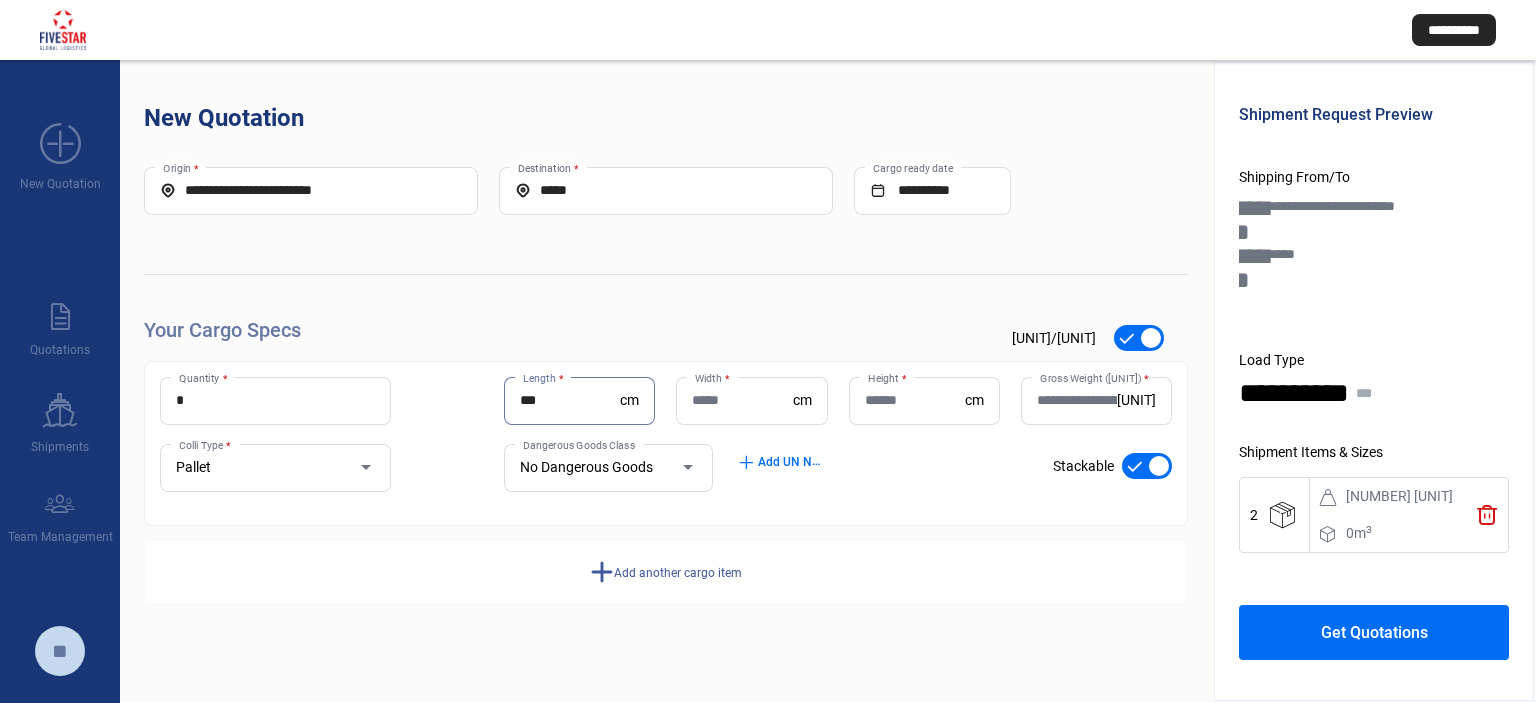 type on "***" 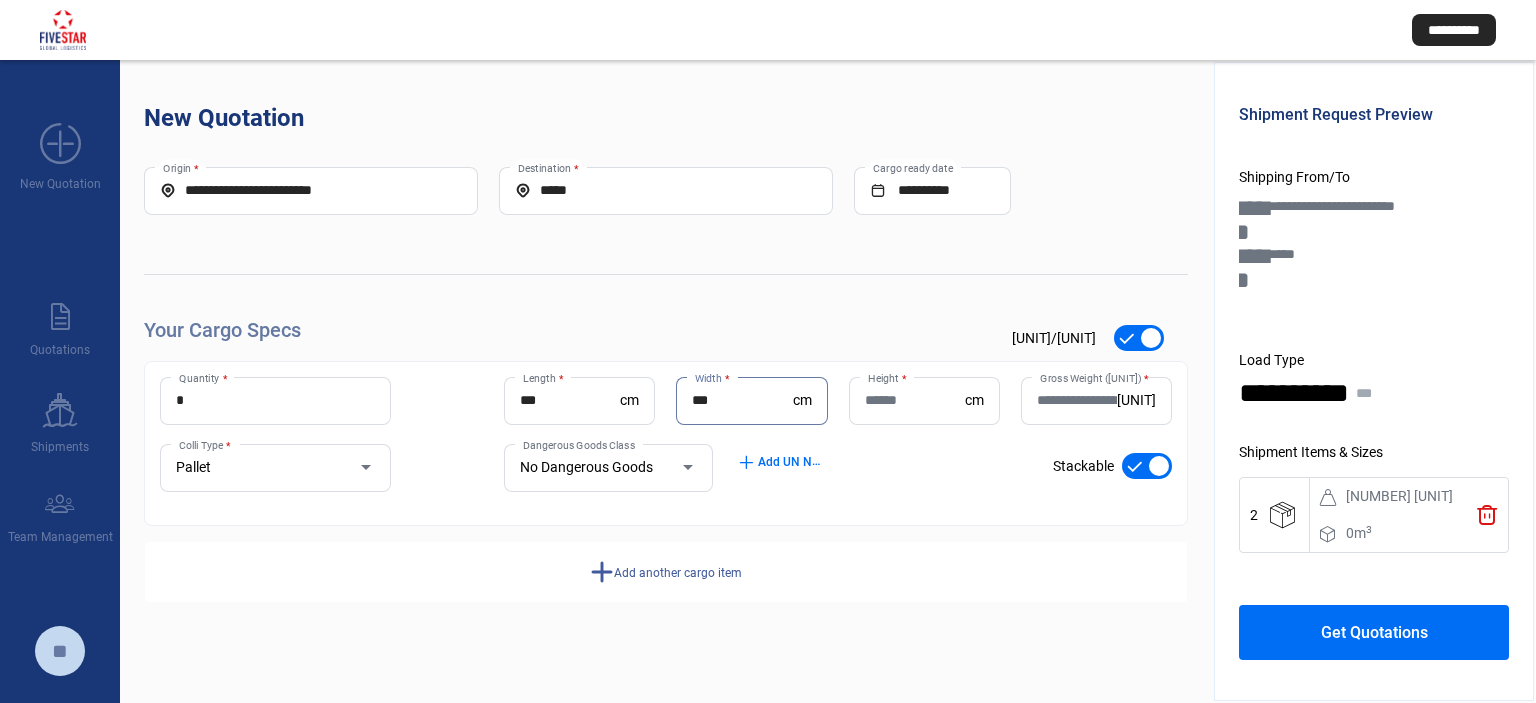 type on "***" 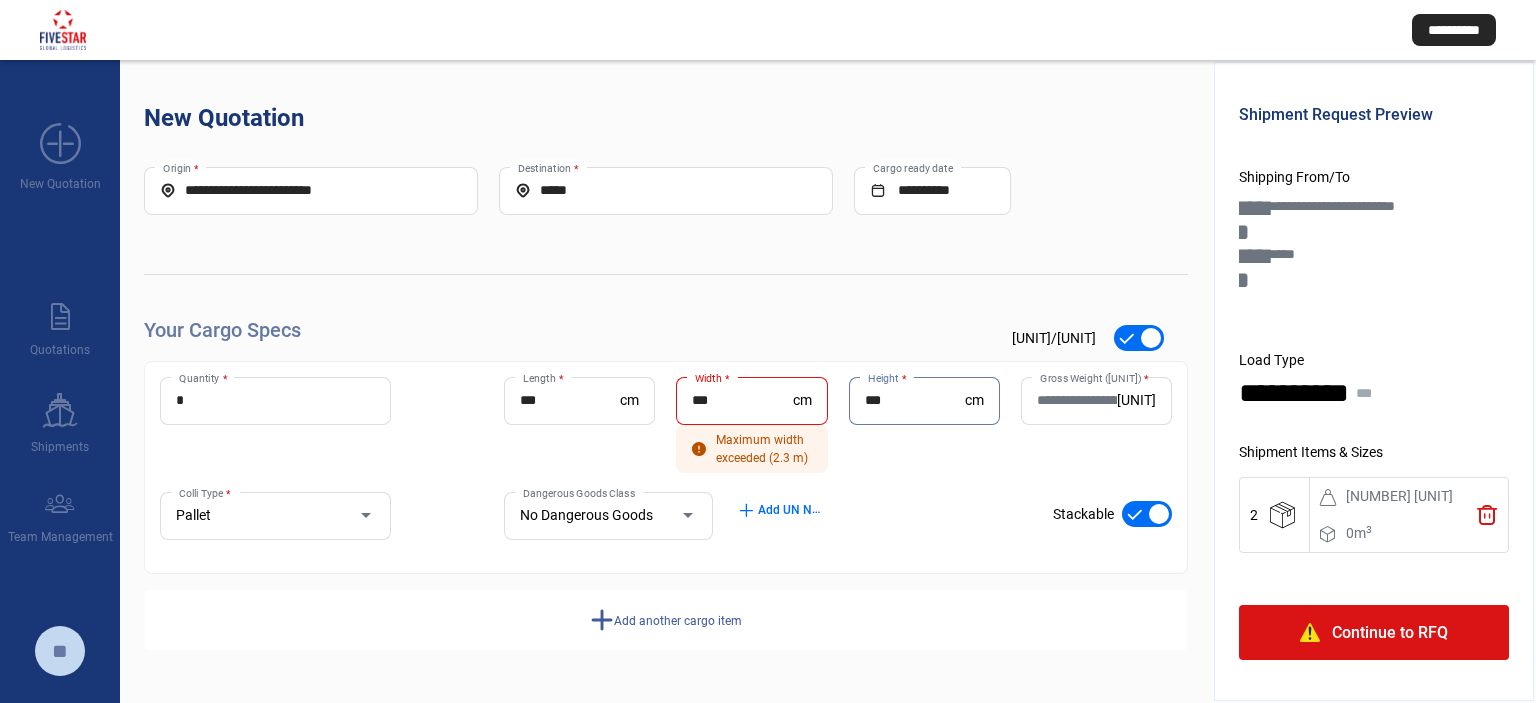 type on "***" 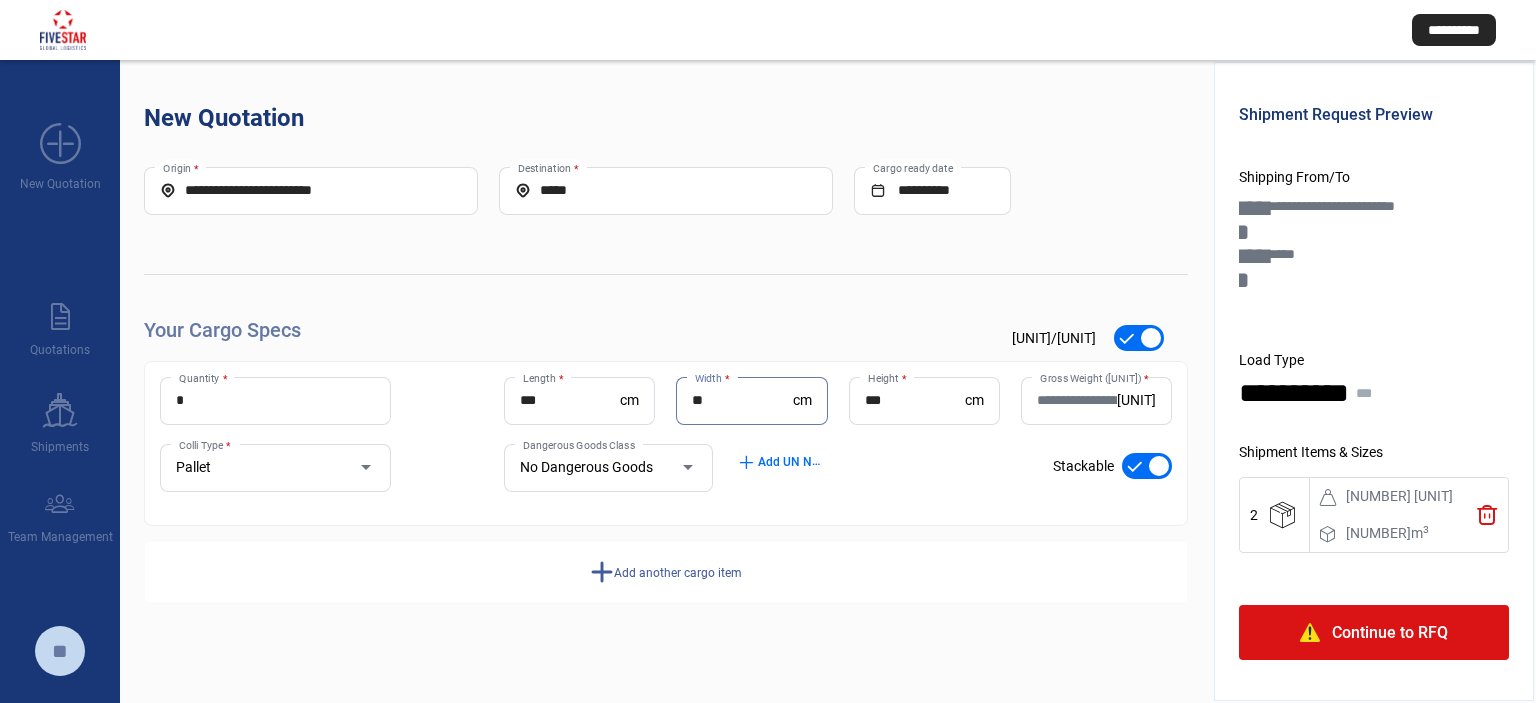 type on "**" 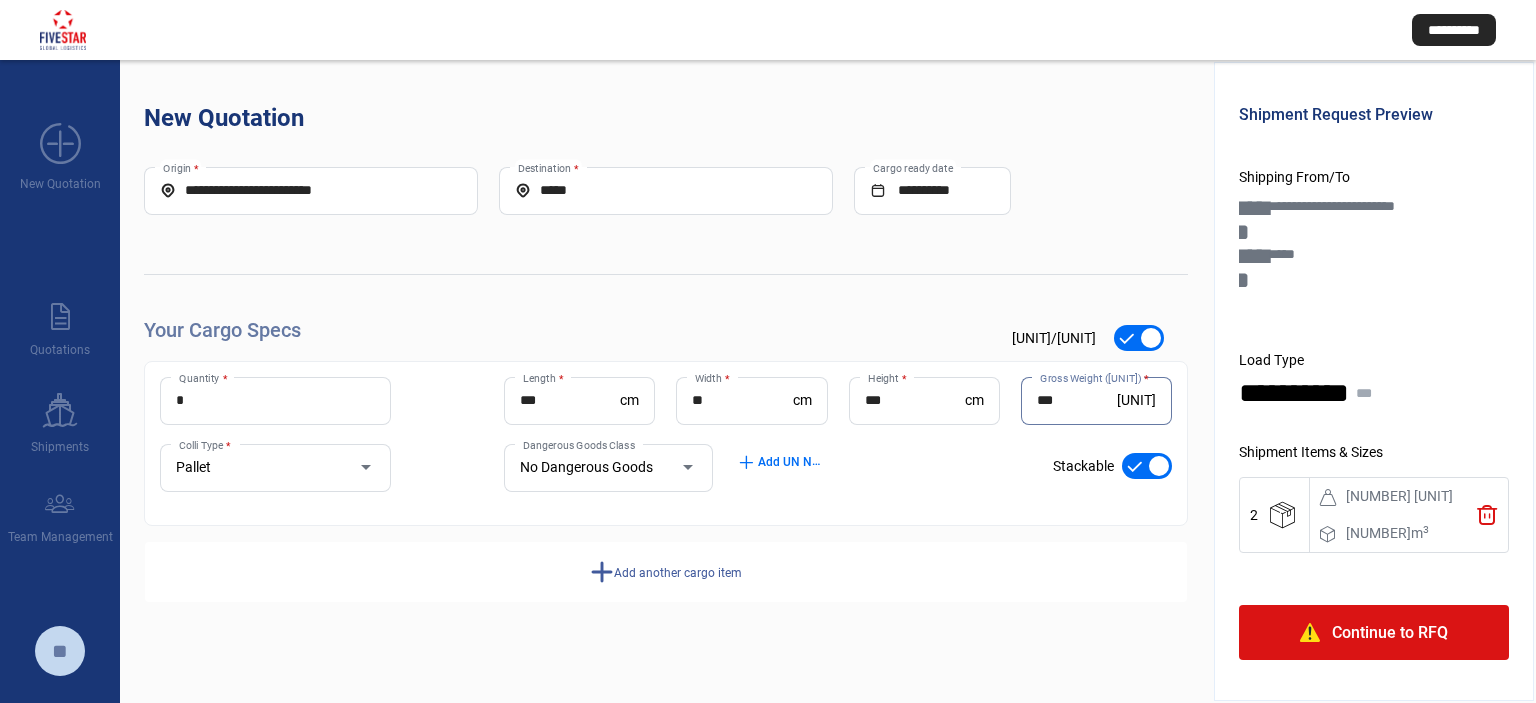 type on "***" 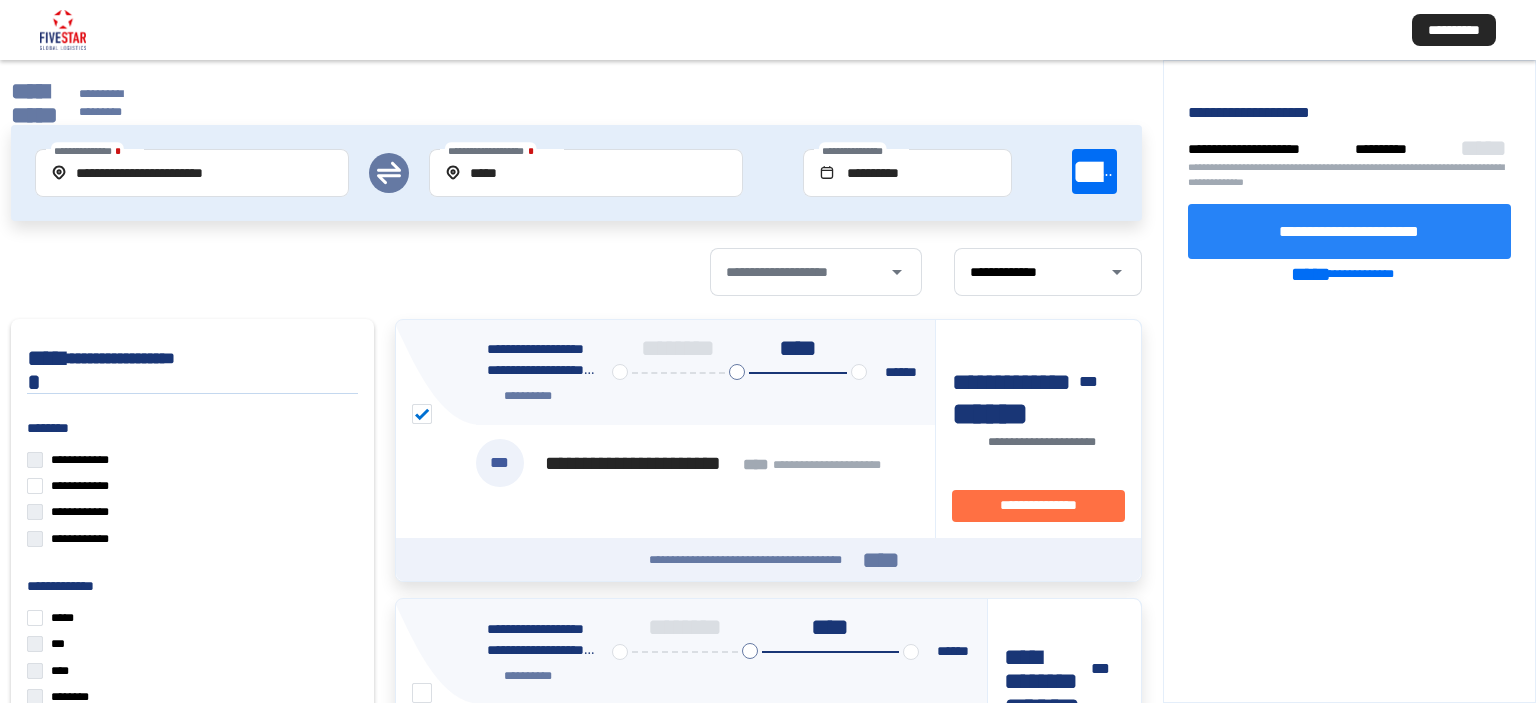 click on "**********" 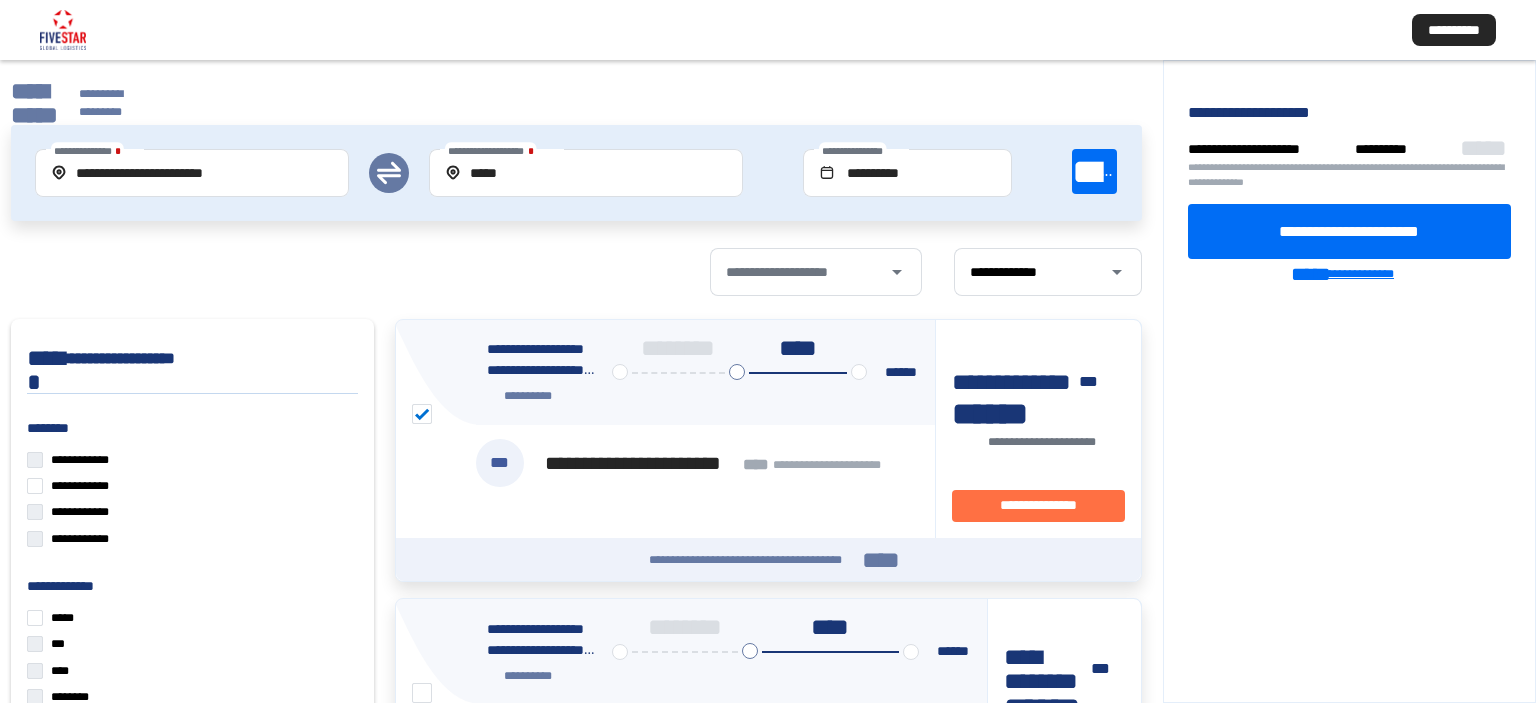 click on "**********" 